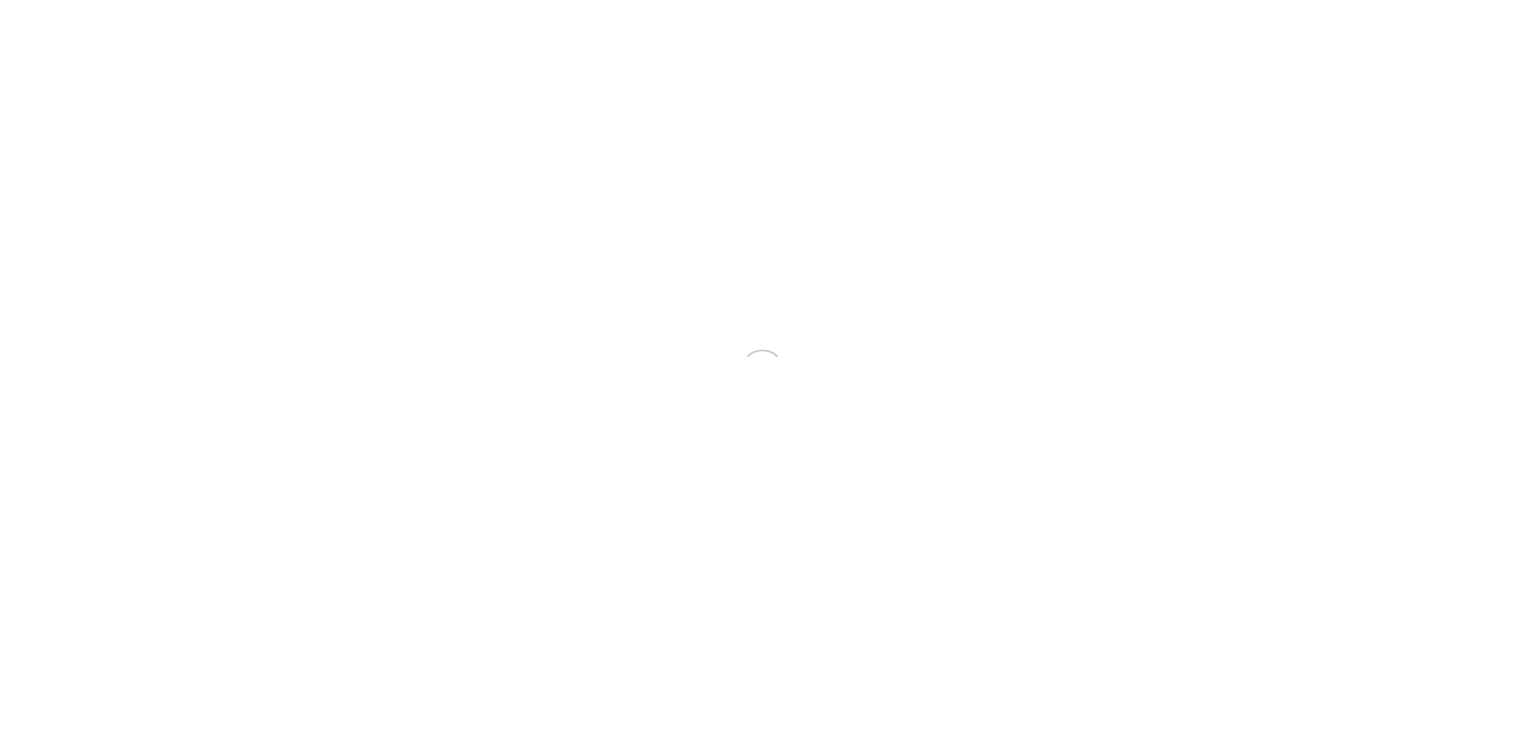 scroll, scrollTop: 0, scrollLeft: 0, axis: both 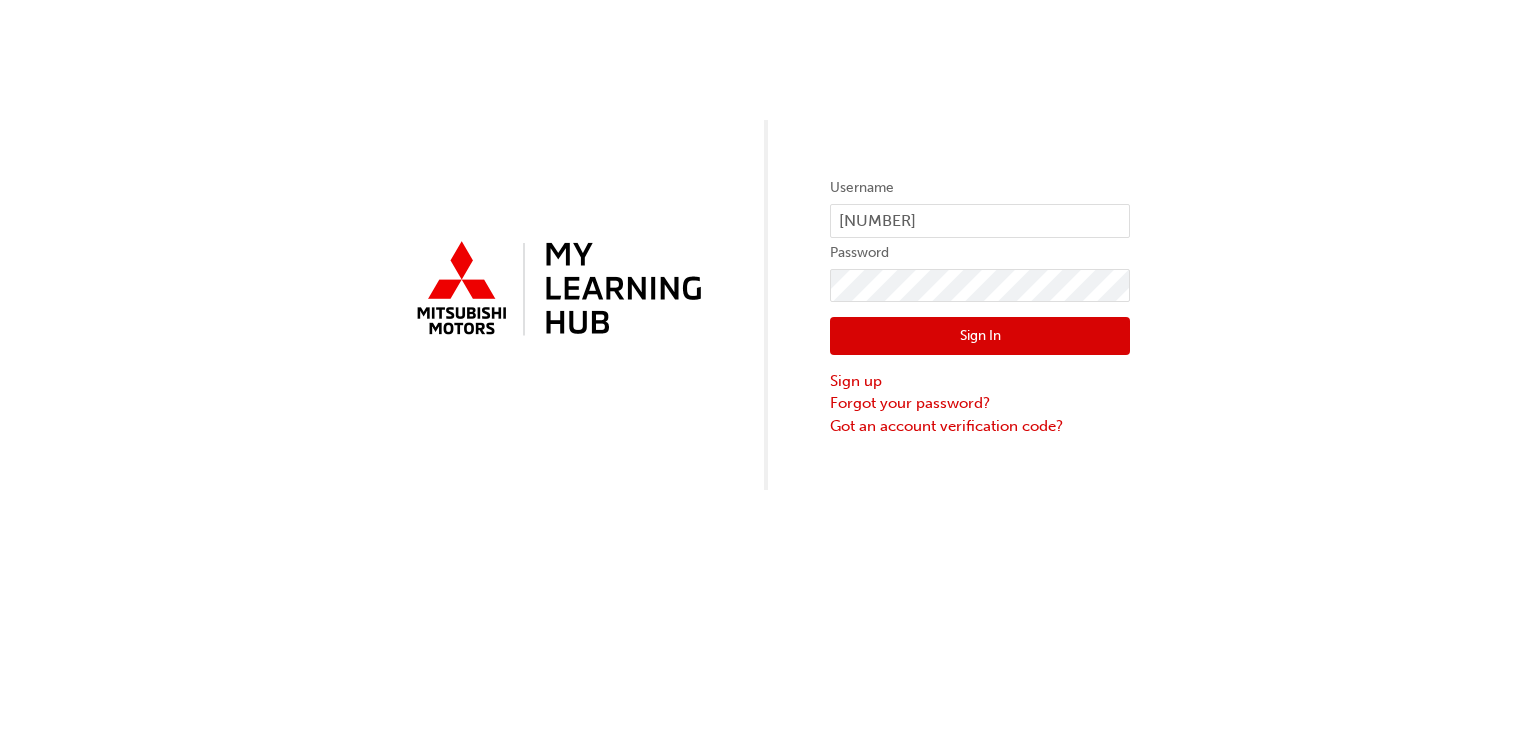 click on "Sign In" at bounding box center (980, 336) 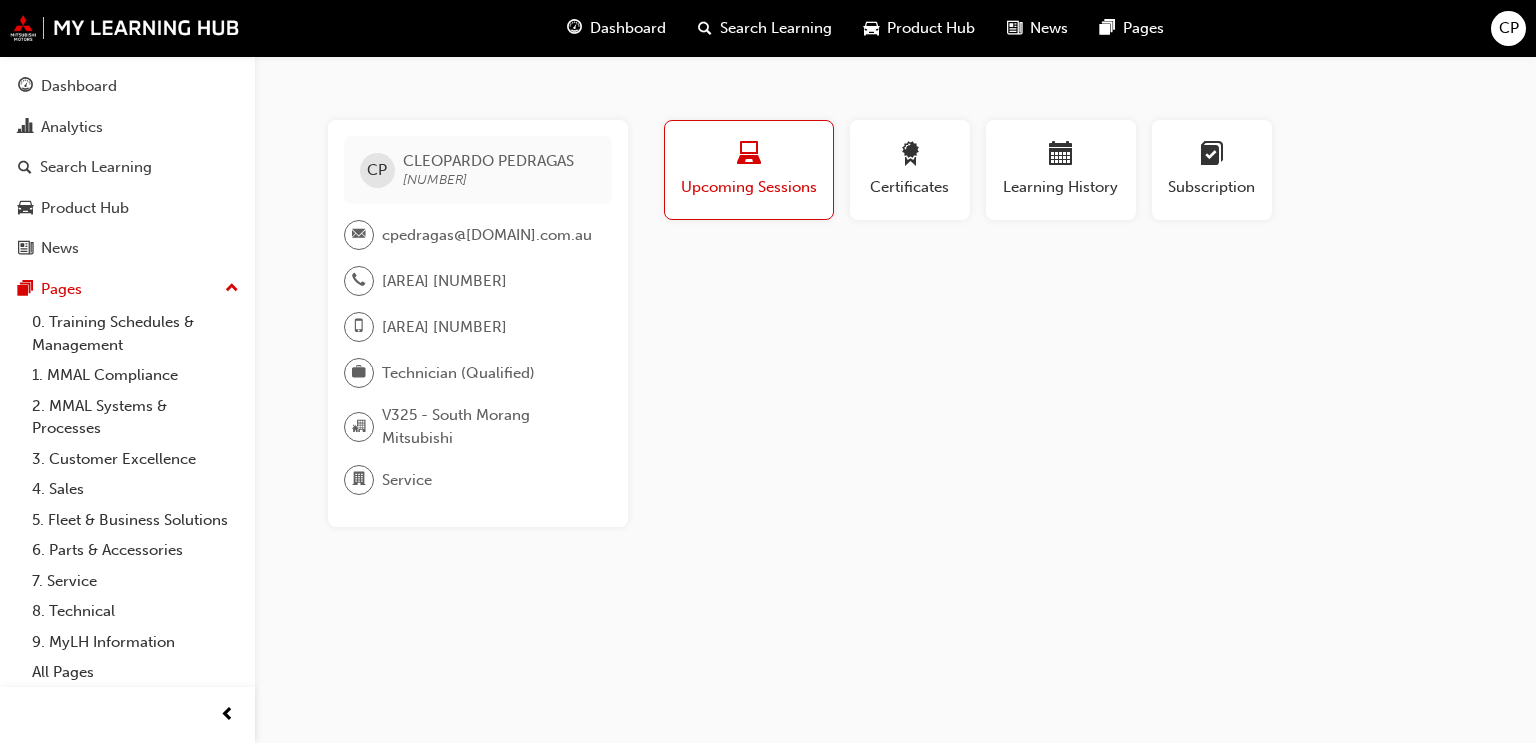 click at bounding box center (749, 157) 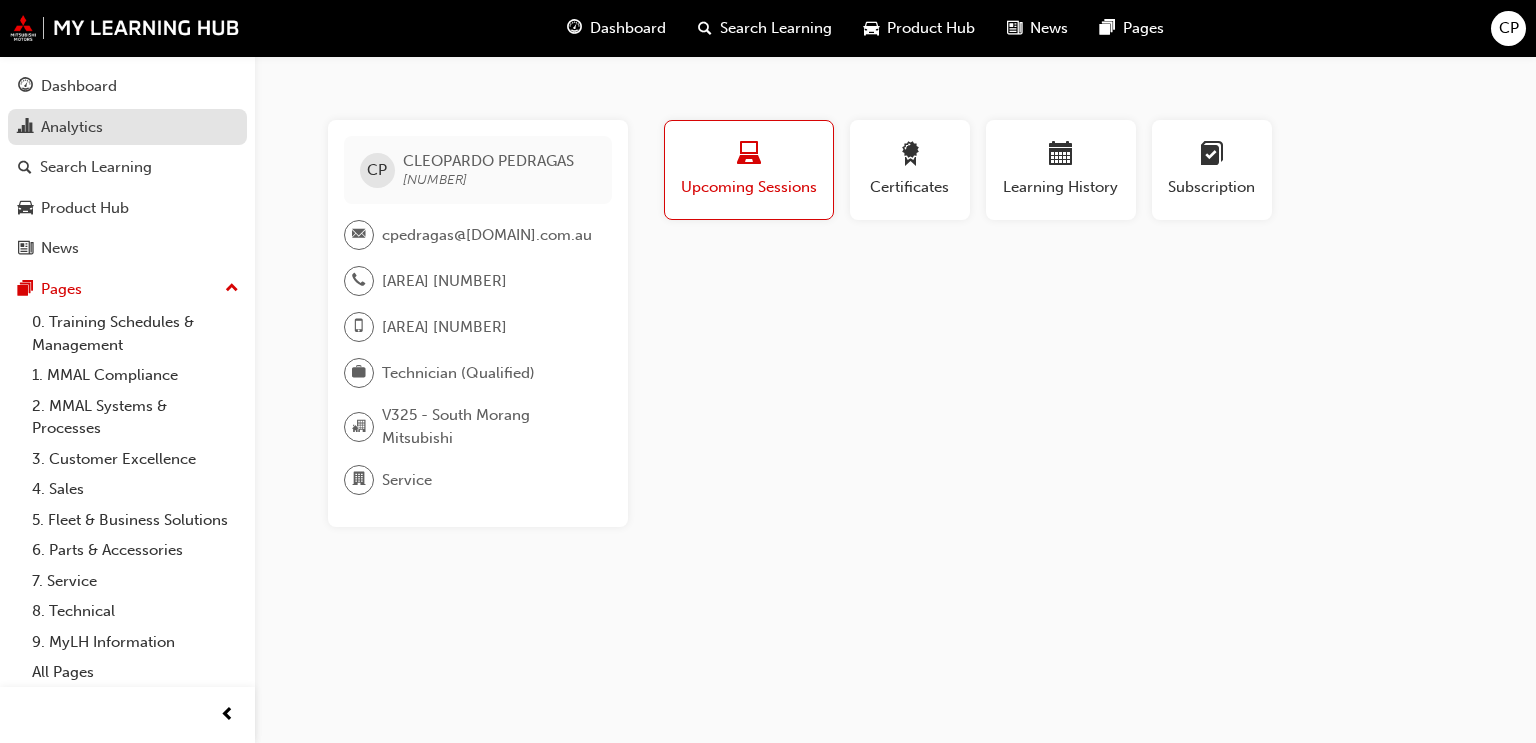 click on "Analytics" at bounding box center (127, 127) 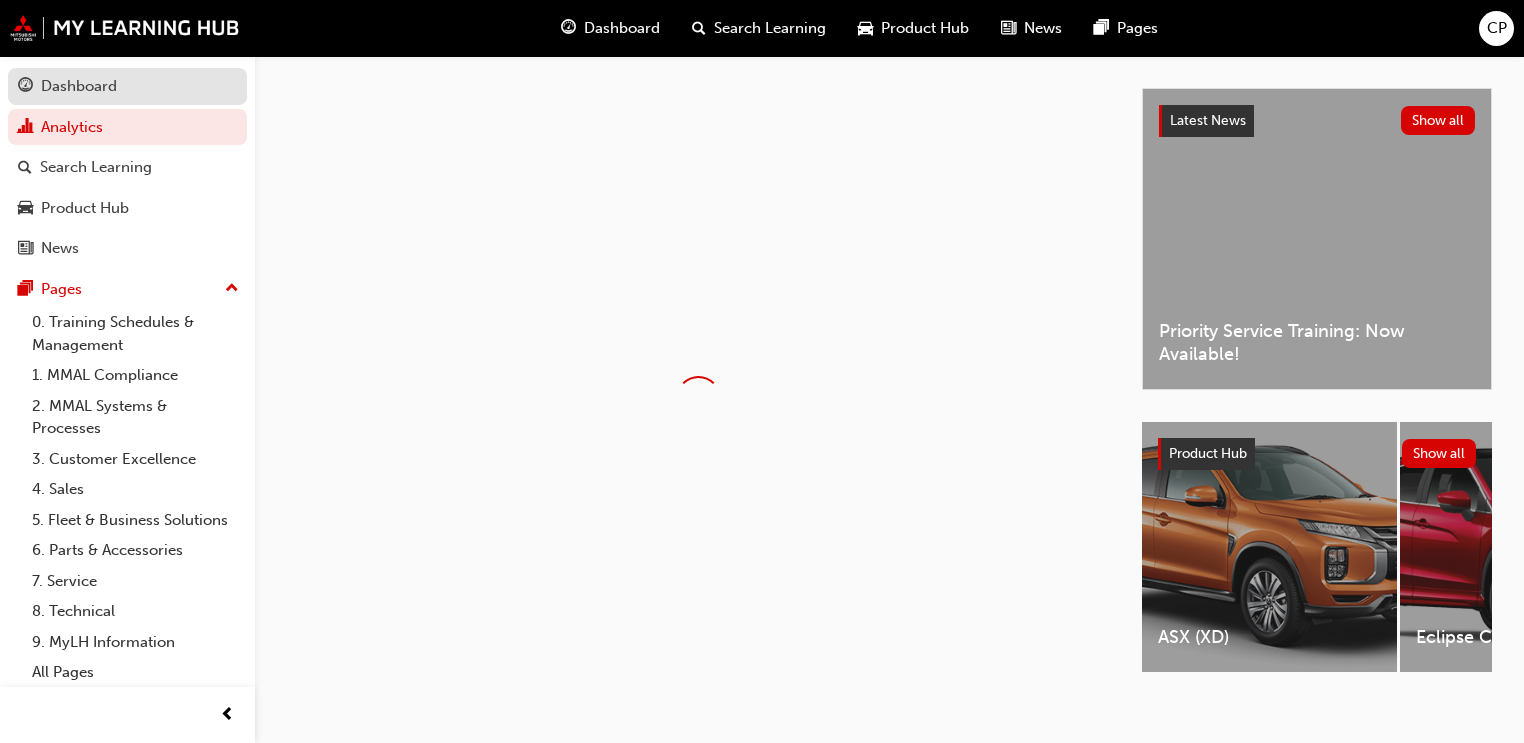 click on "Dashboard" at bounding box center (79, 86) 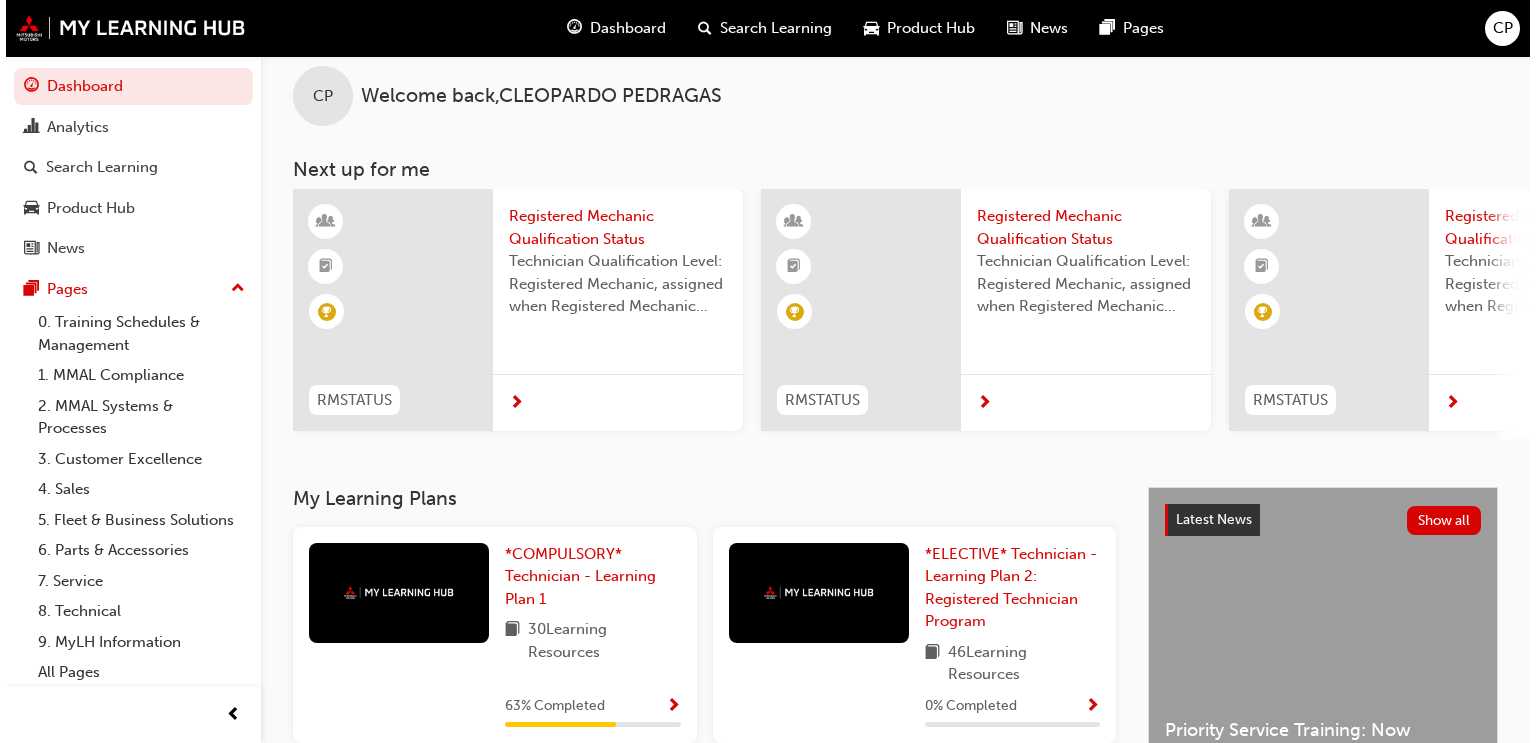 scroll, scrollTop: 0, scrollLeft: 0, axis: both 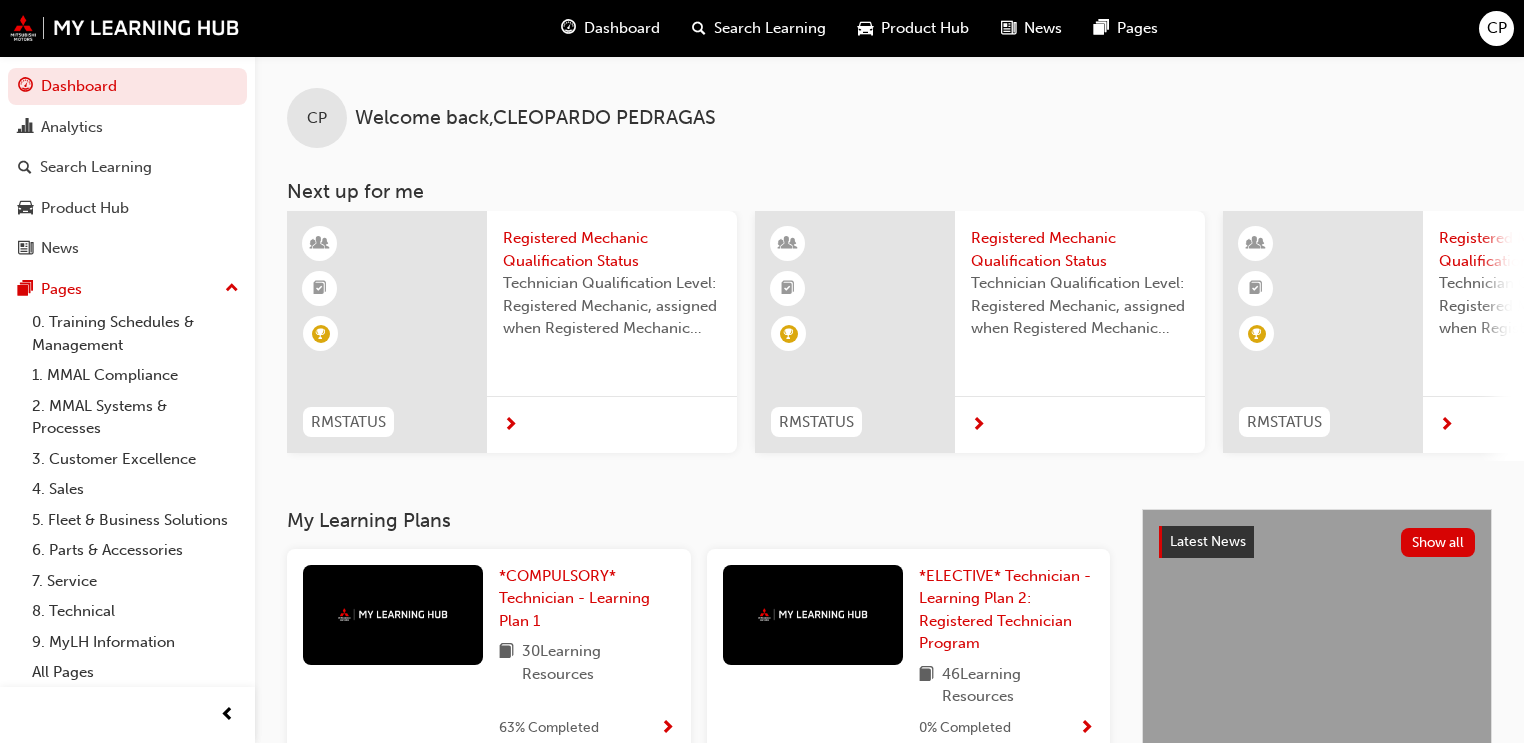 click at bounding box center [612, 425] 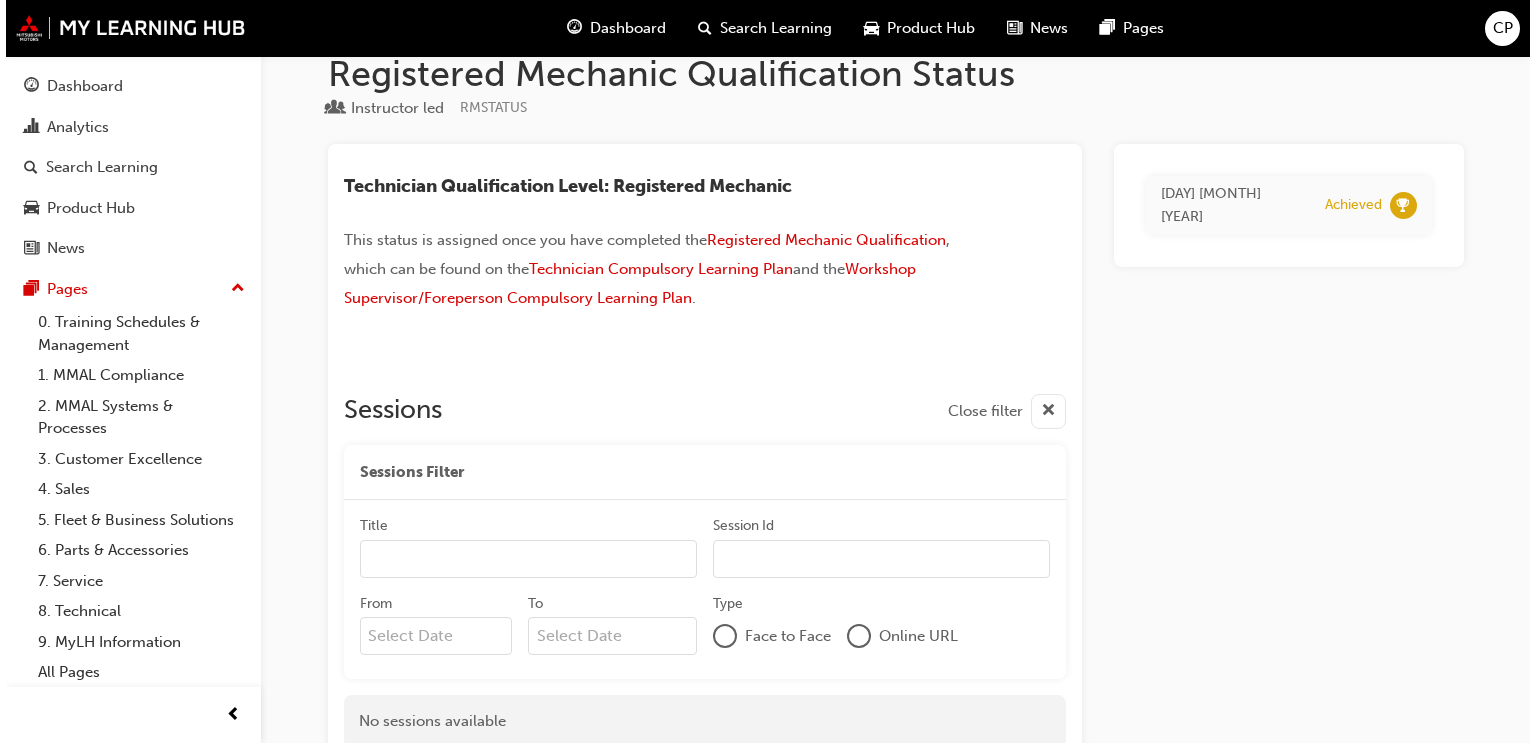 scroll, scrollTop: 0, scrollLeft: 0, axis: both 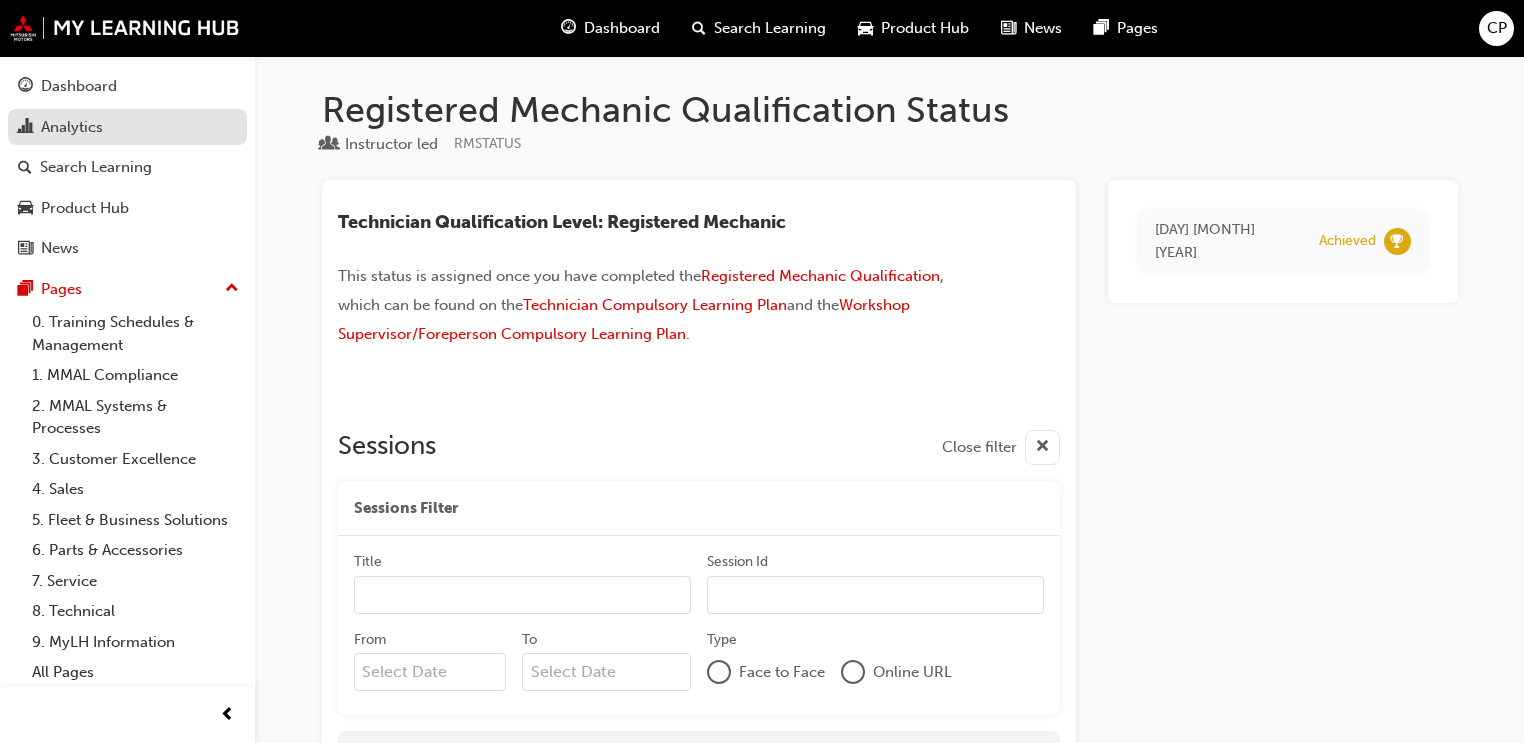 click on "Analytics" at bounding box center [127, 127] 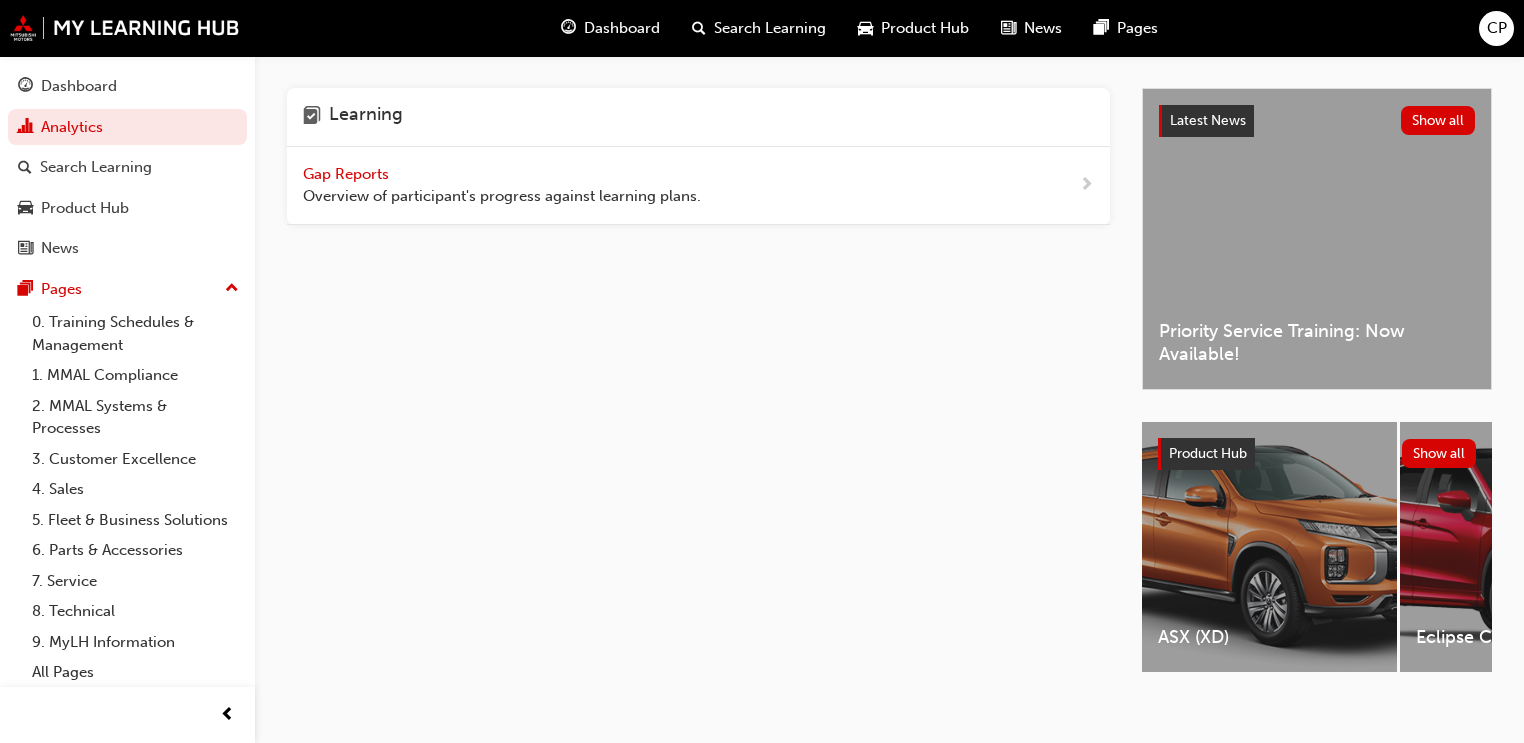 click on "Learning" at bounding box center (698, 117) 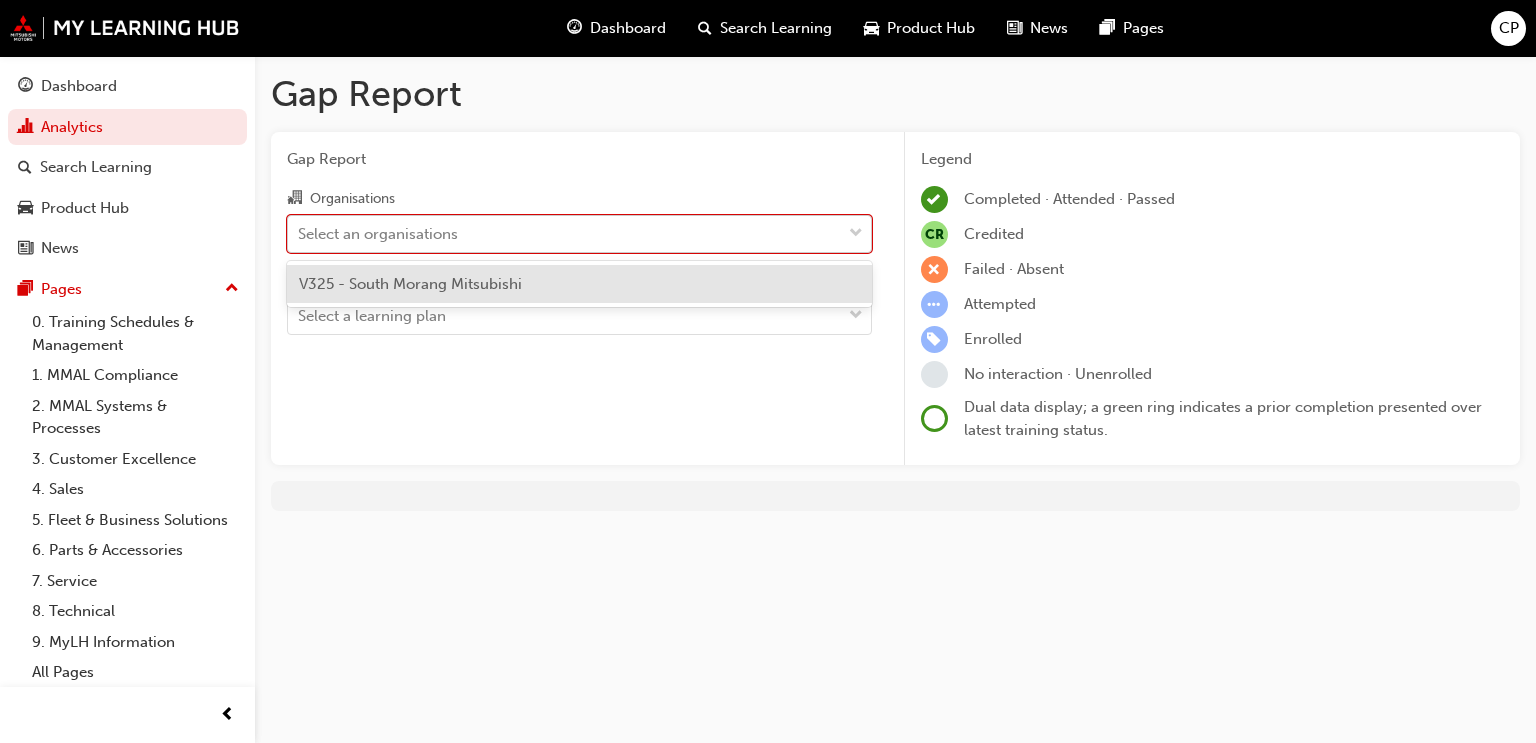 click on "Select an organisations" at bounding box center [564, 233] 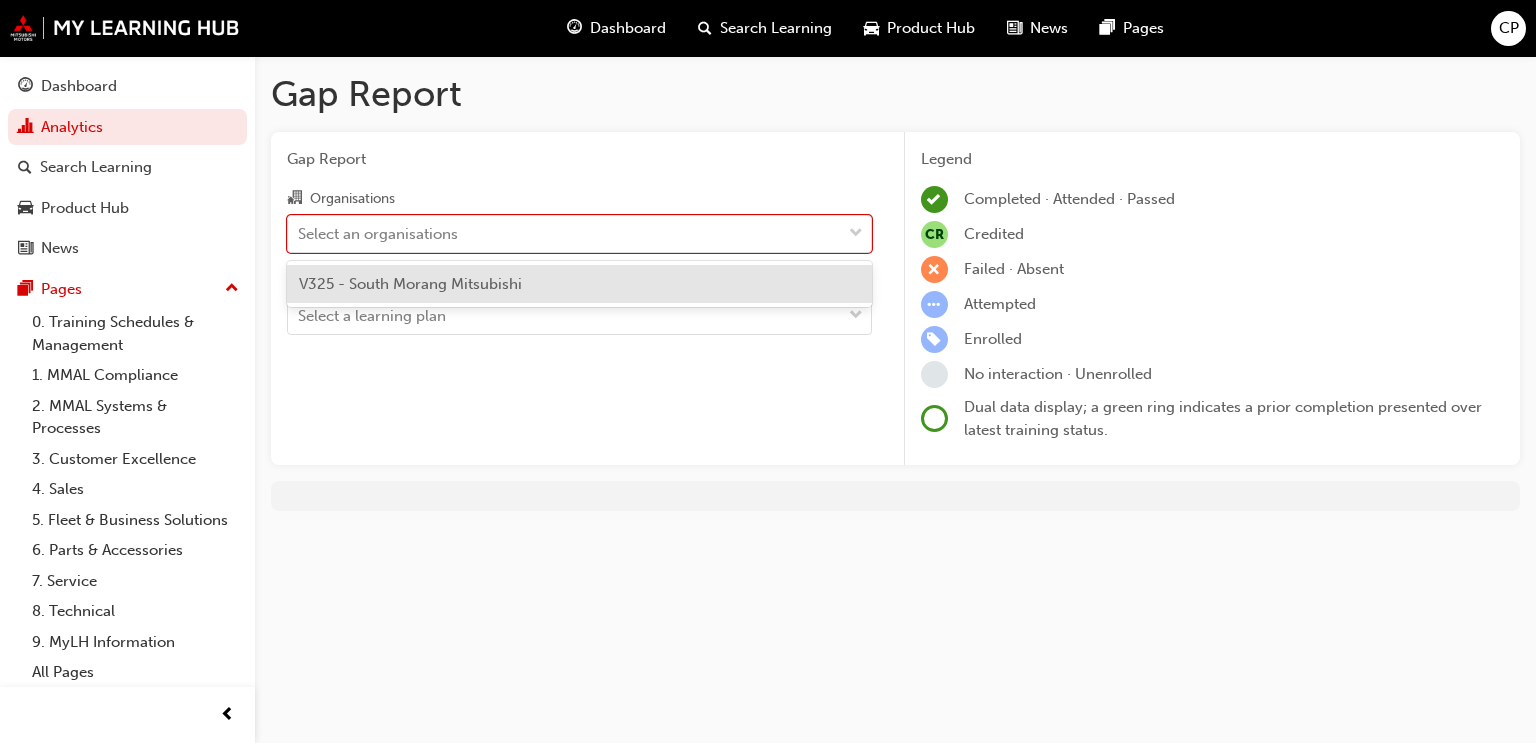 click on "V325 - South Morang Mitsubishi" at bounding box center (579, 284) 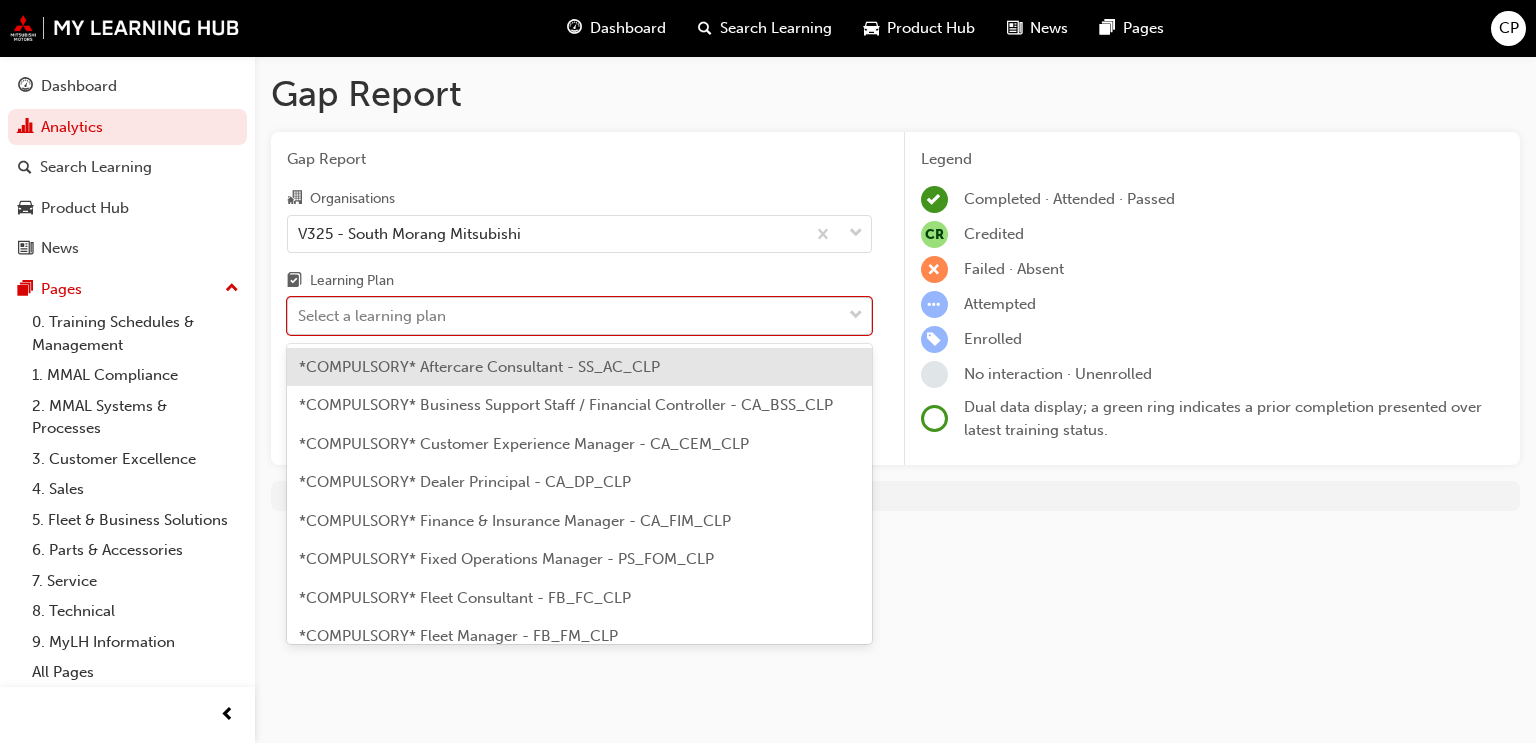 click on "Select a learning plan" at bounding box center [564, 316] 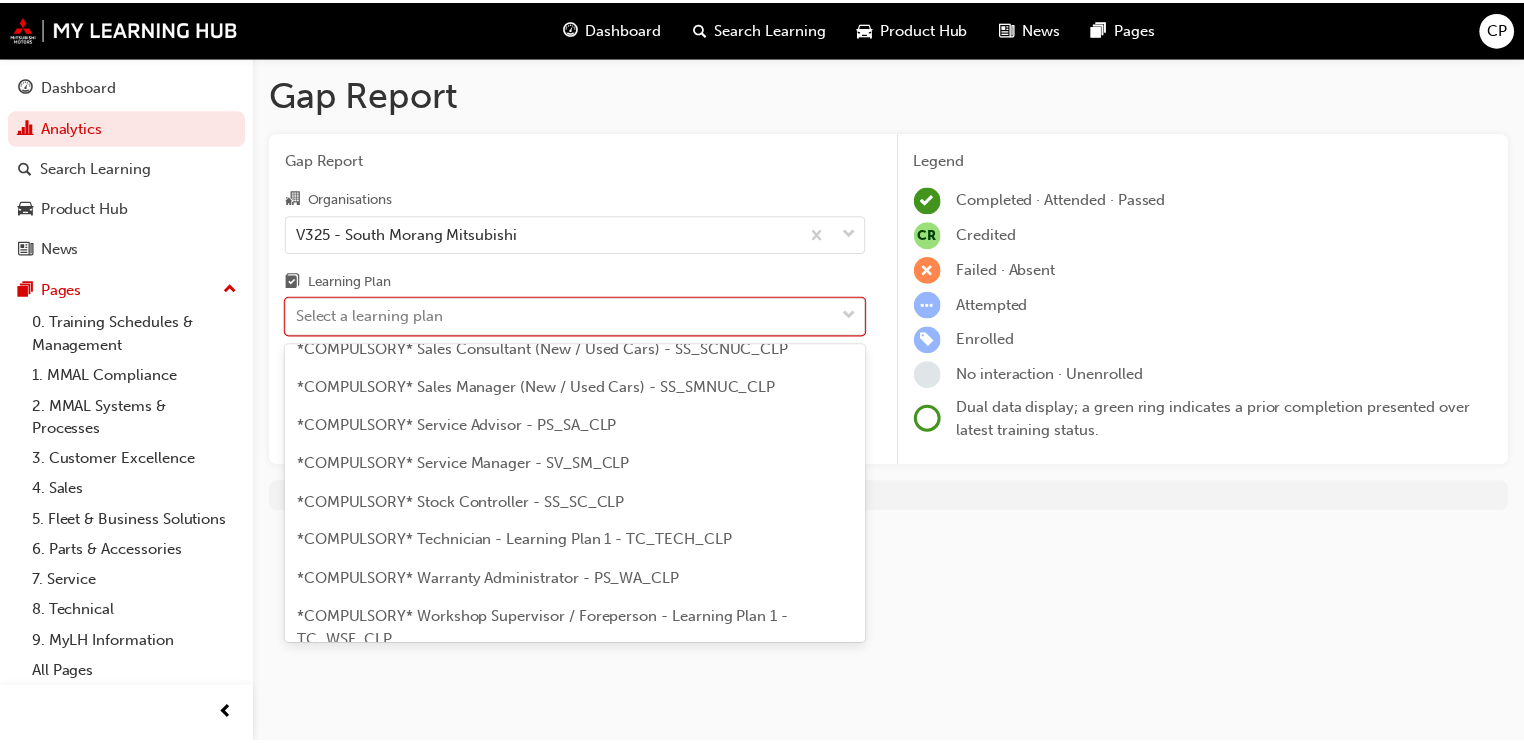 scroll, scrollTop: 640, scrollLeft: 0, axis: vertical 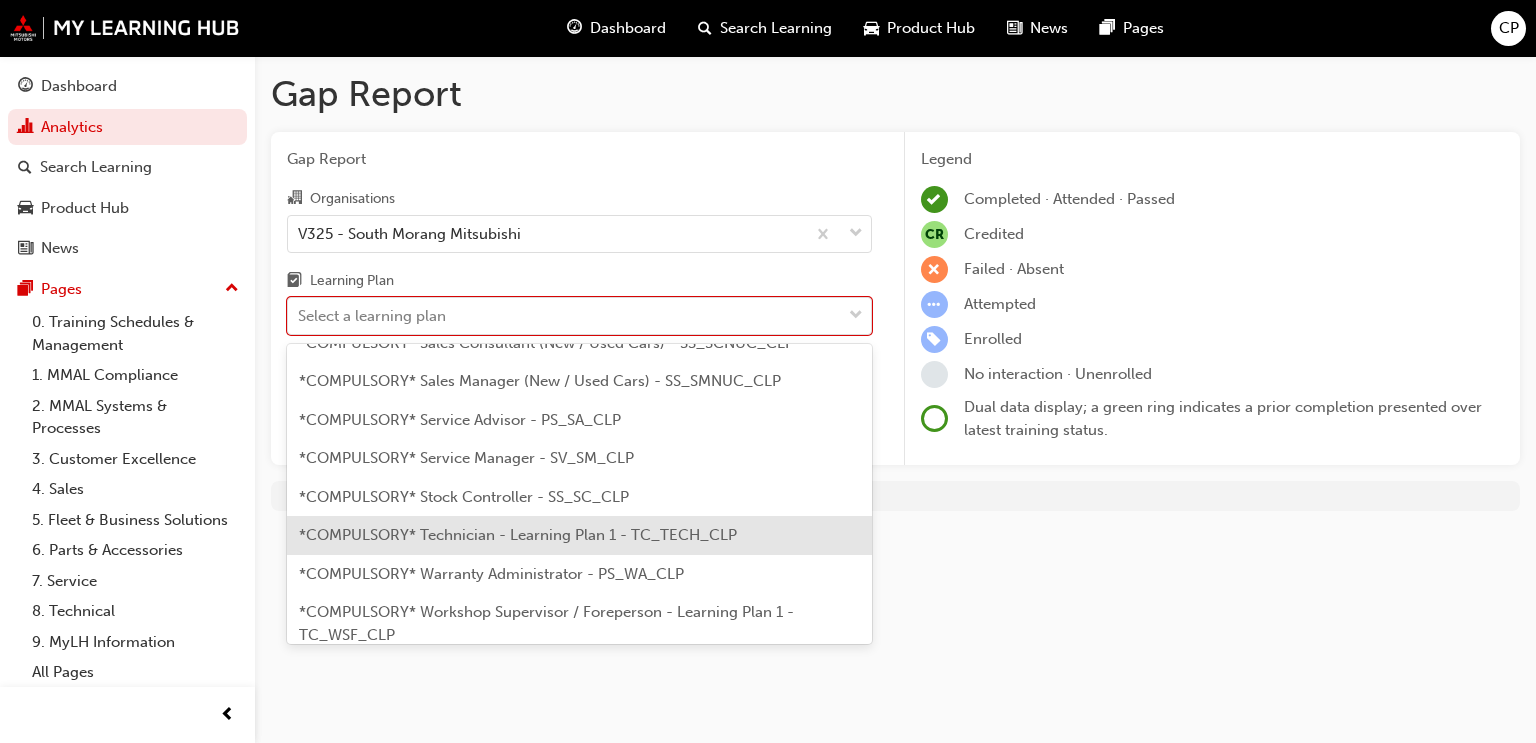 click on "*COMPULSORY* Technician - Learning Plan 1 - TC_TECH_CLP" at bounding box center [579, 535] 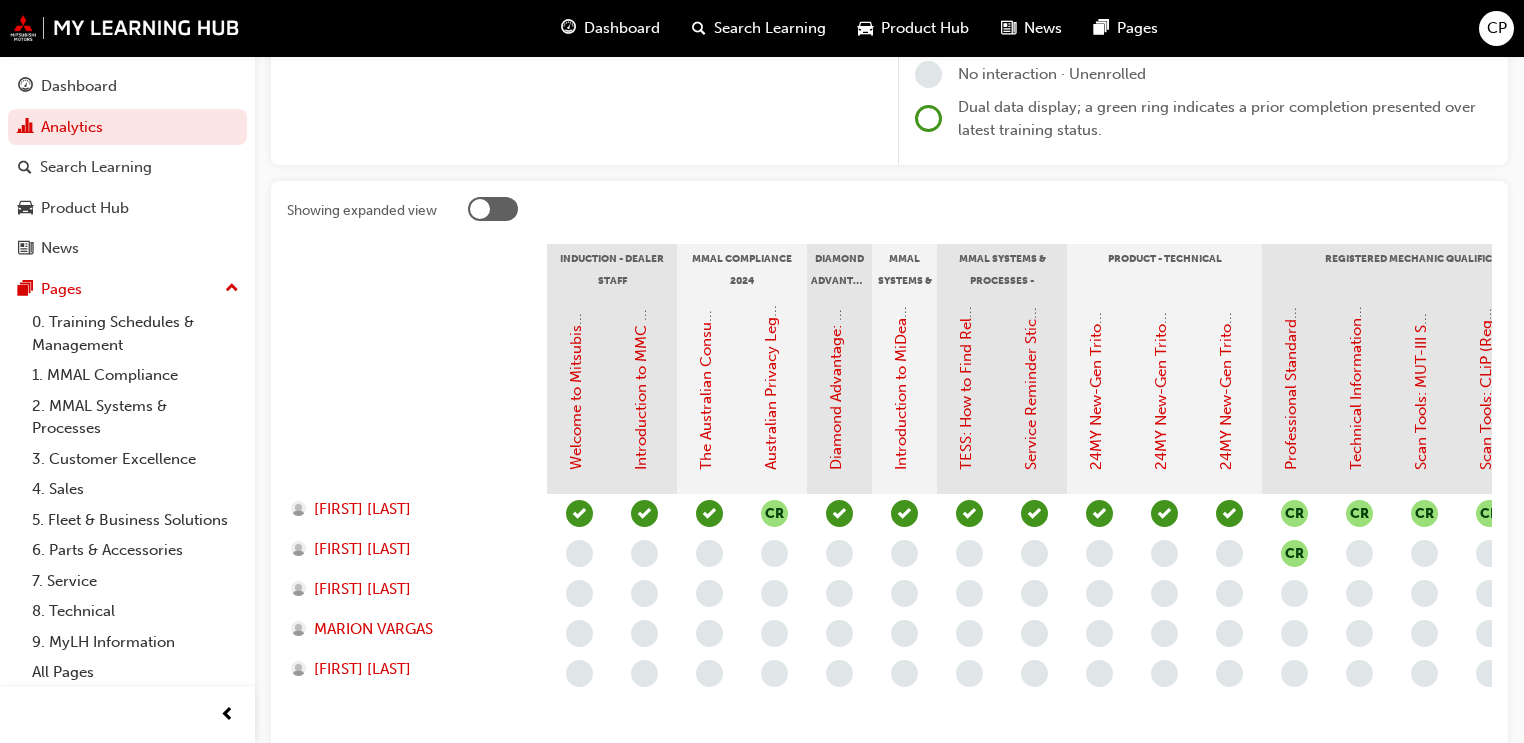 scroll, scrollTop: 320, scrollLeft: 0, axis: vertical 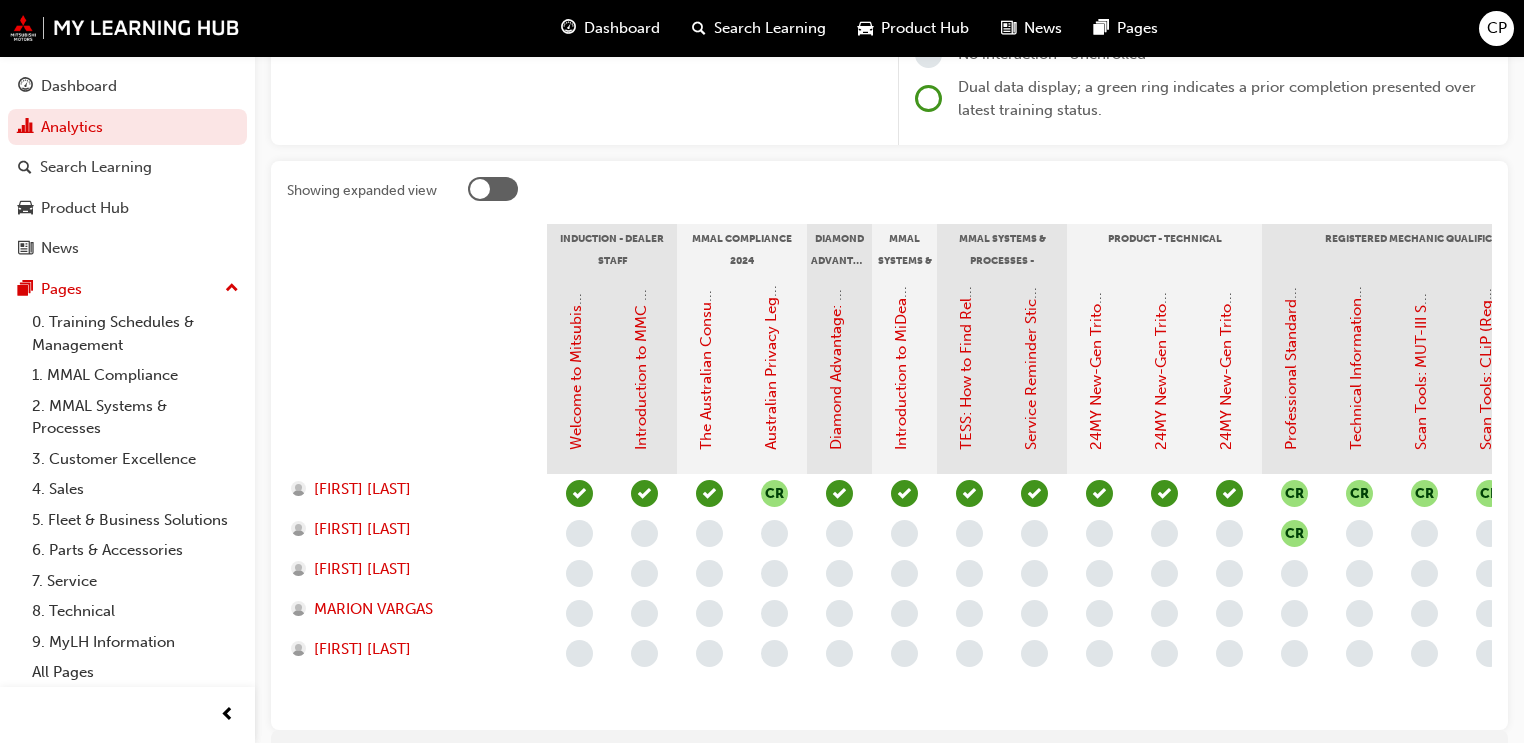 click on "CR CR CR CR CR CR CR CR" at bounding box center [1554, 594] 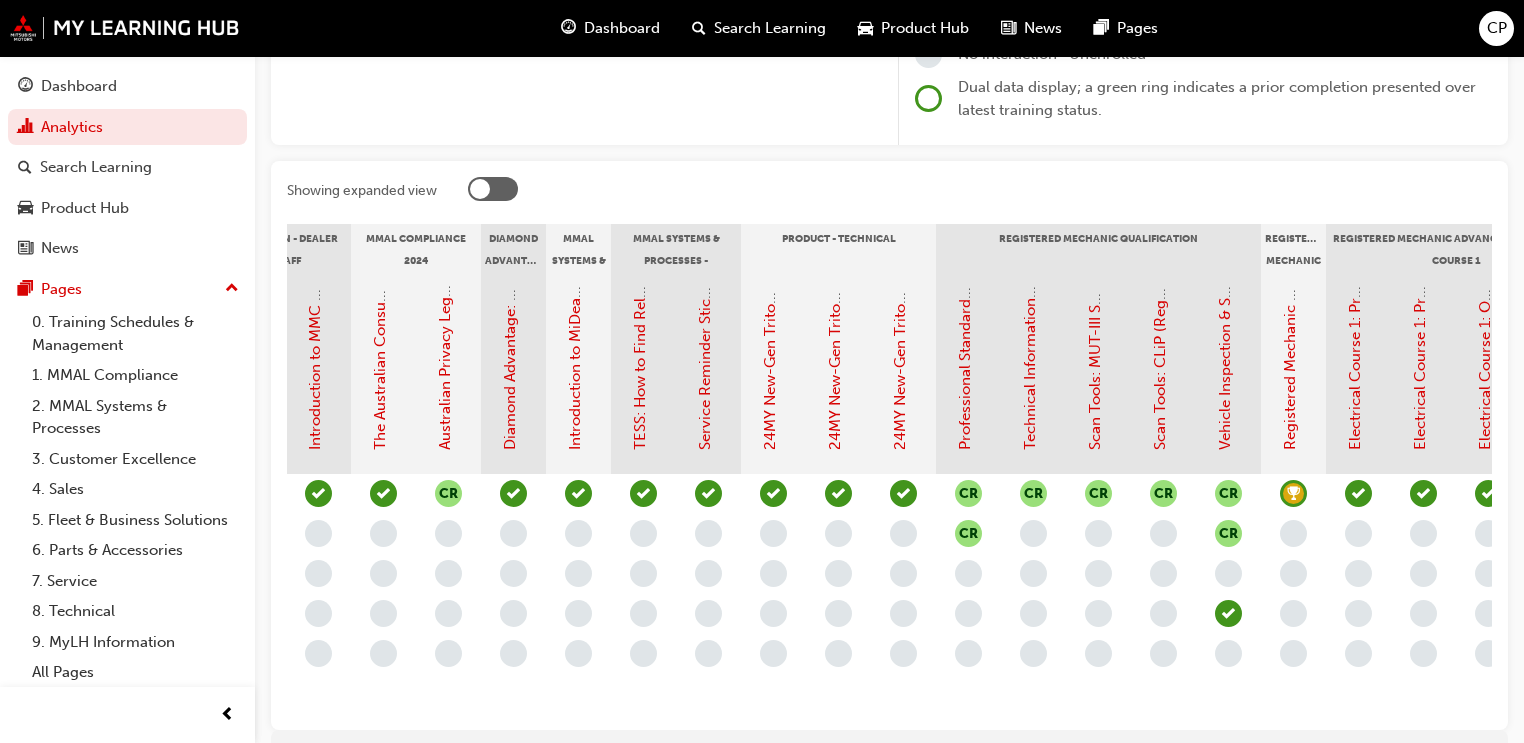 scroll, scrollTop: 0, scrollLeft: 240, axis: horizontal 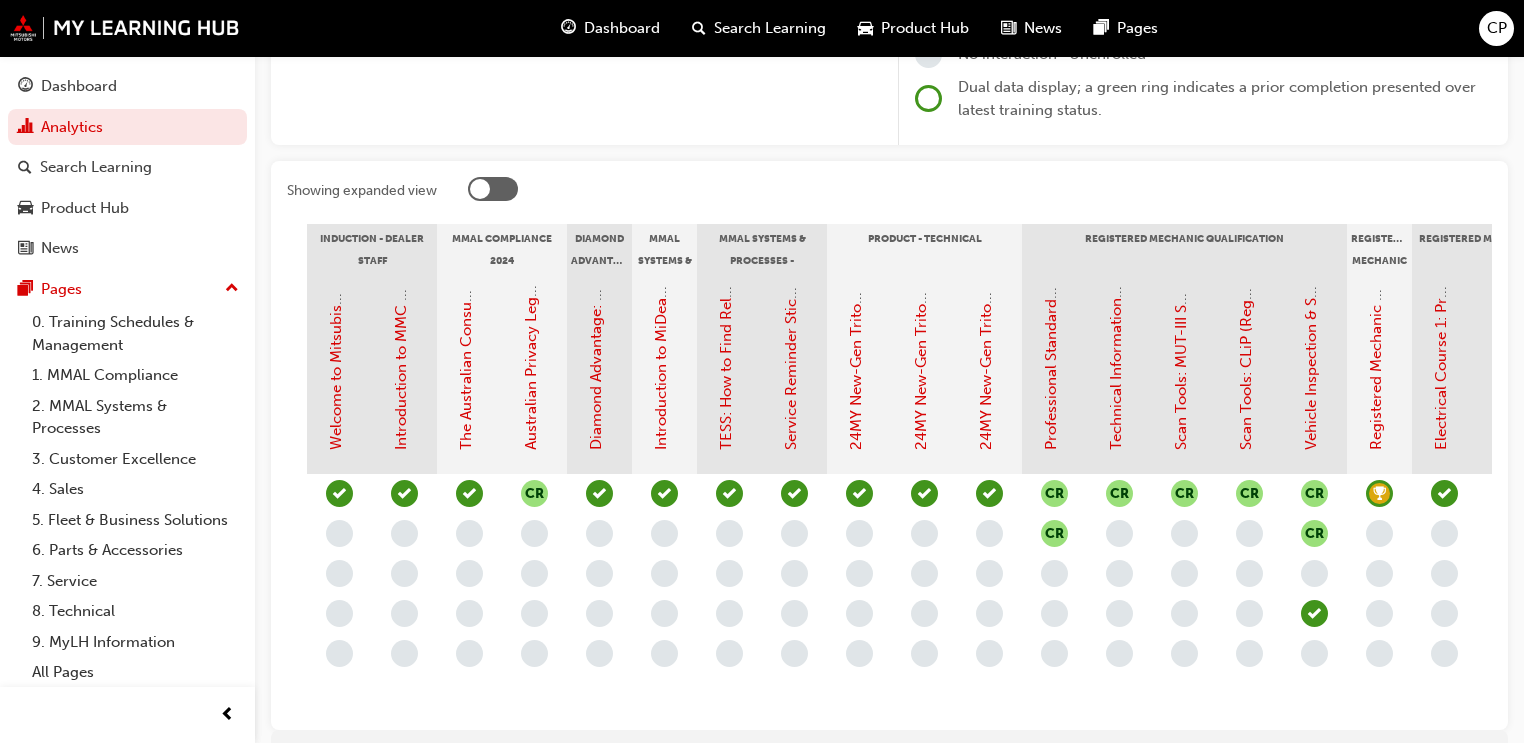 click at bounding box center [480, 189] 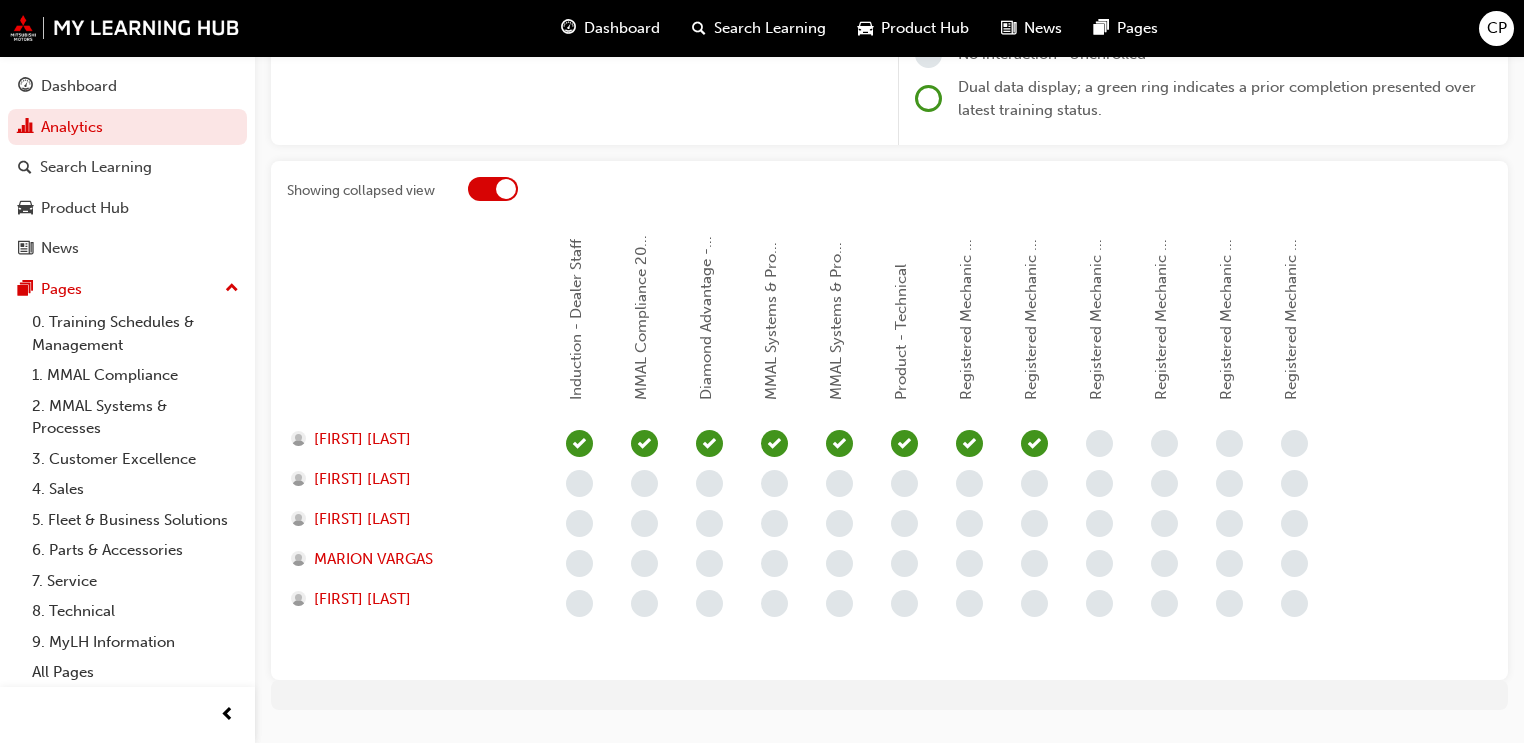 scroll, scrollTop: 0, scrollLeft: 0, axis: both 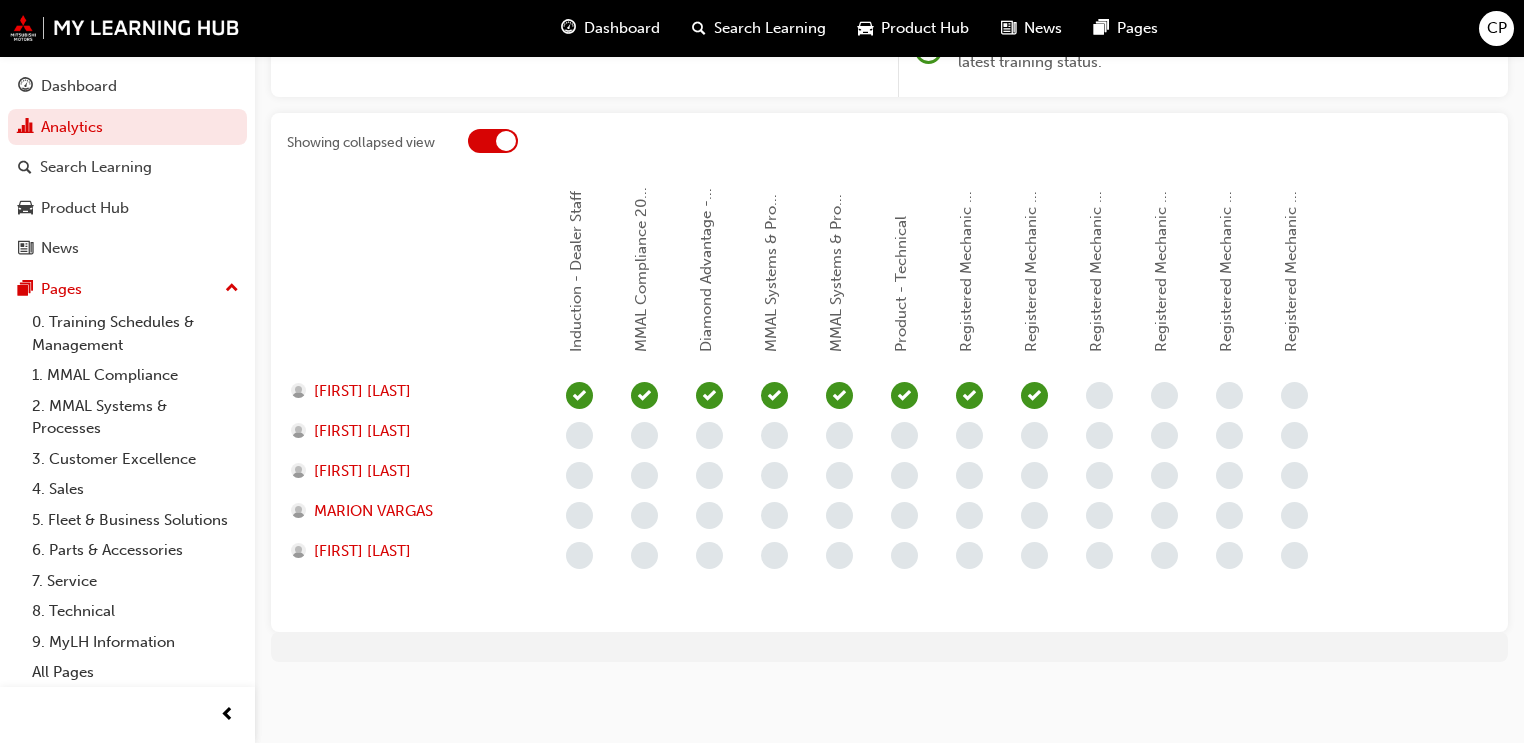click at bounding box center (506, 141) 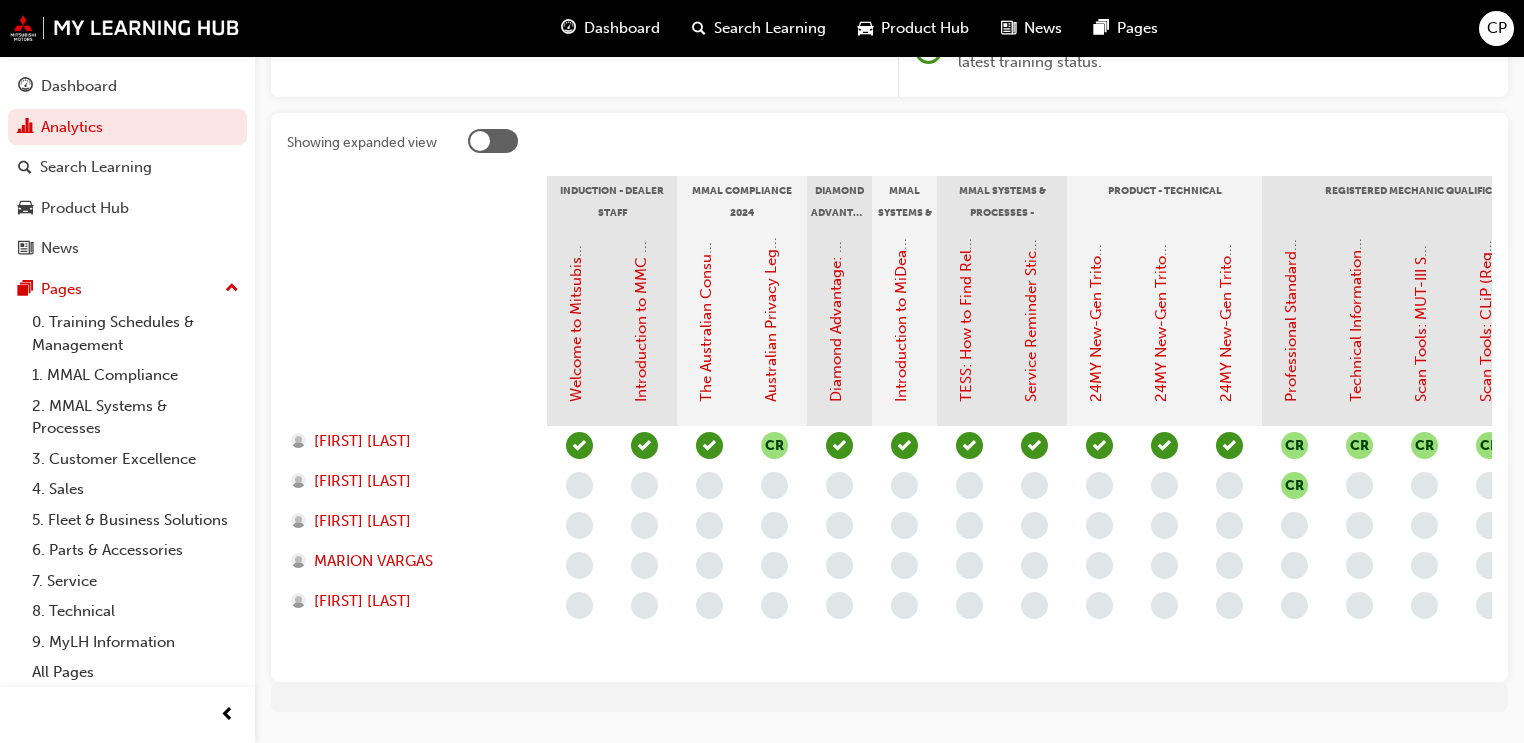 drag, startPoint x: 740, startPoint y: 661, endPoint x: 887, endPoint y: 655, distance: 147.12239 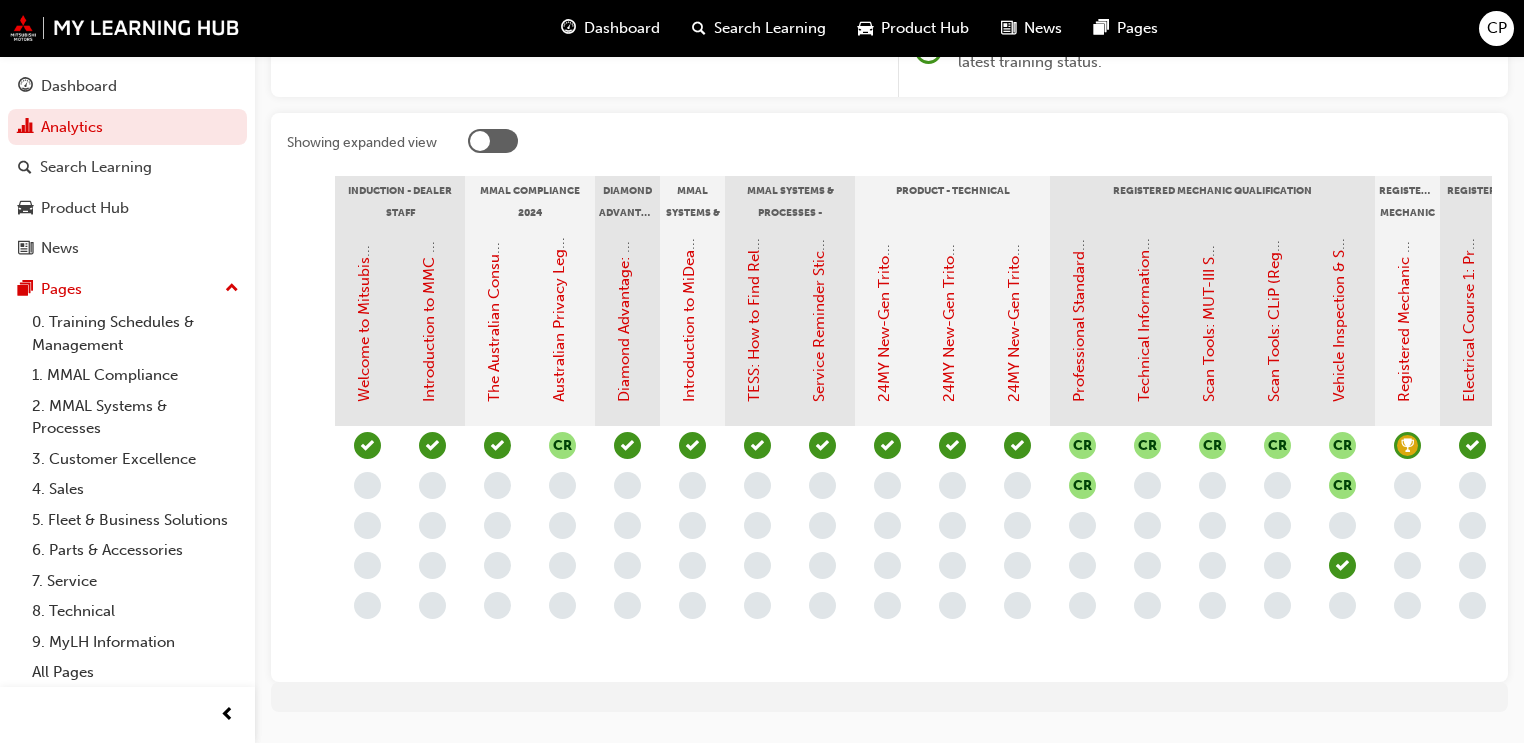 scroll, scrollTop: 0, scrollLeft: 9, axis: horizontal 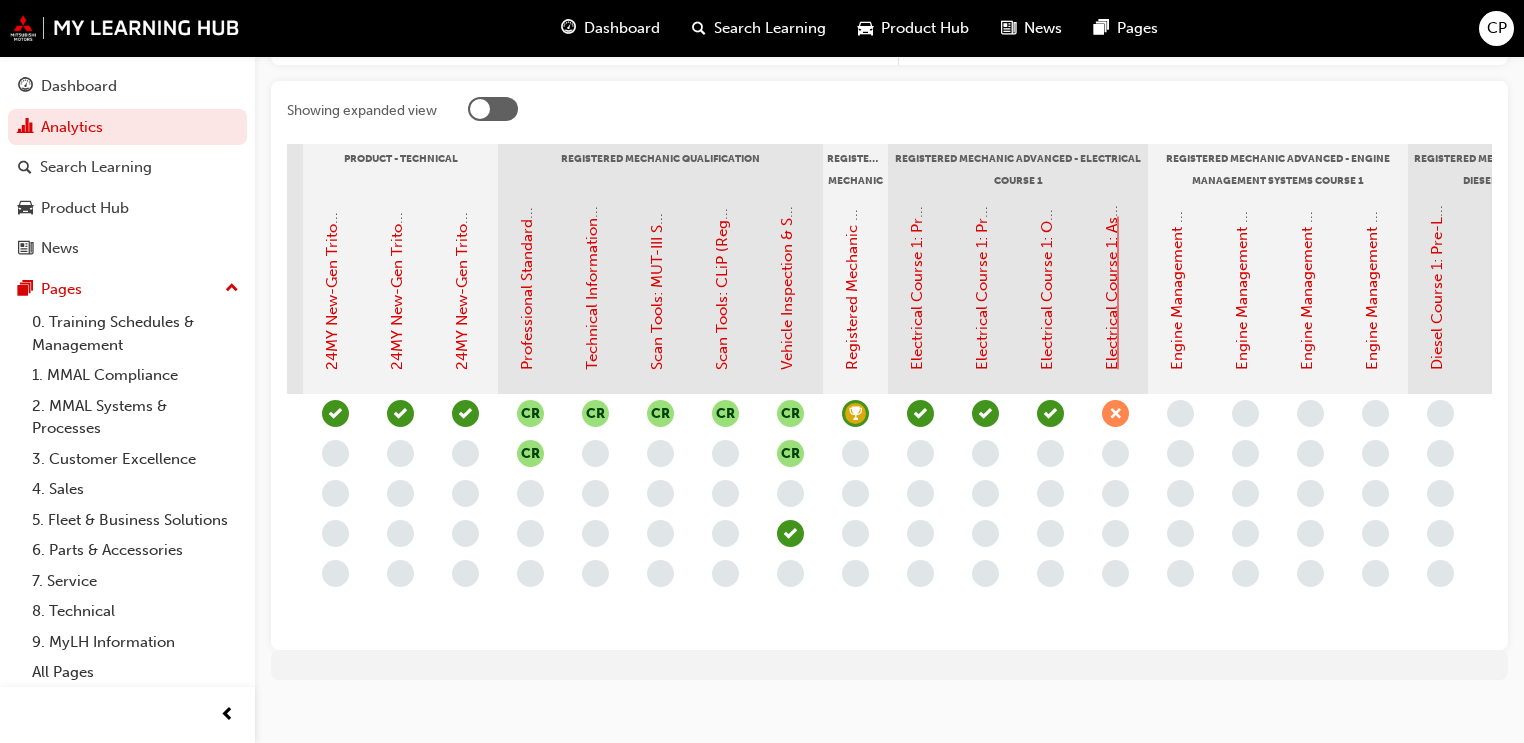 click on "Electrical Course 1: Assessment Quiz (Registered Mechanic Advanced)" at bounding box center (1112, 126) 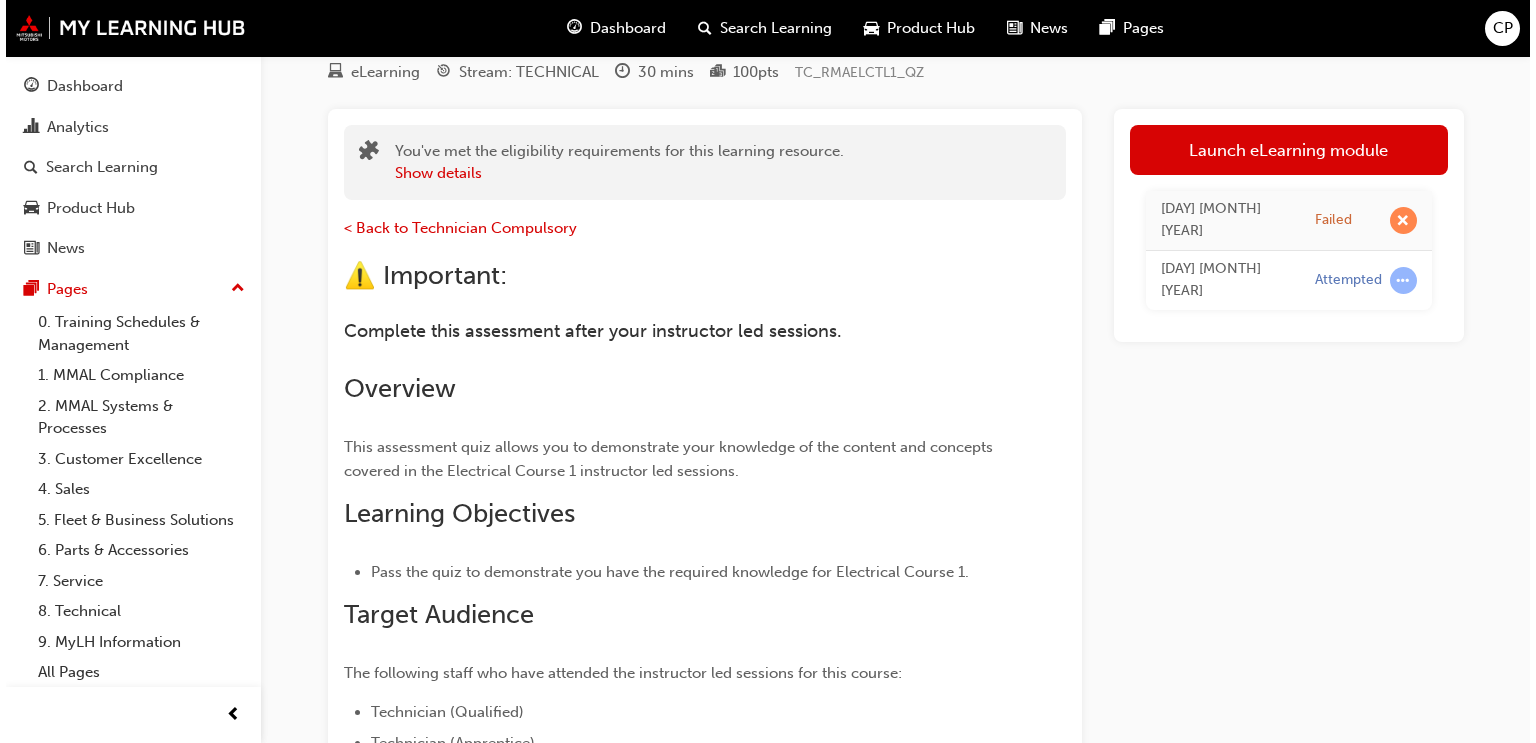 scroll, scrollTop: 0, scrollLeft: 0, axis: both 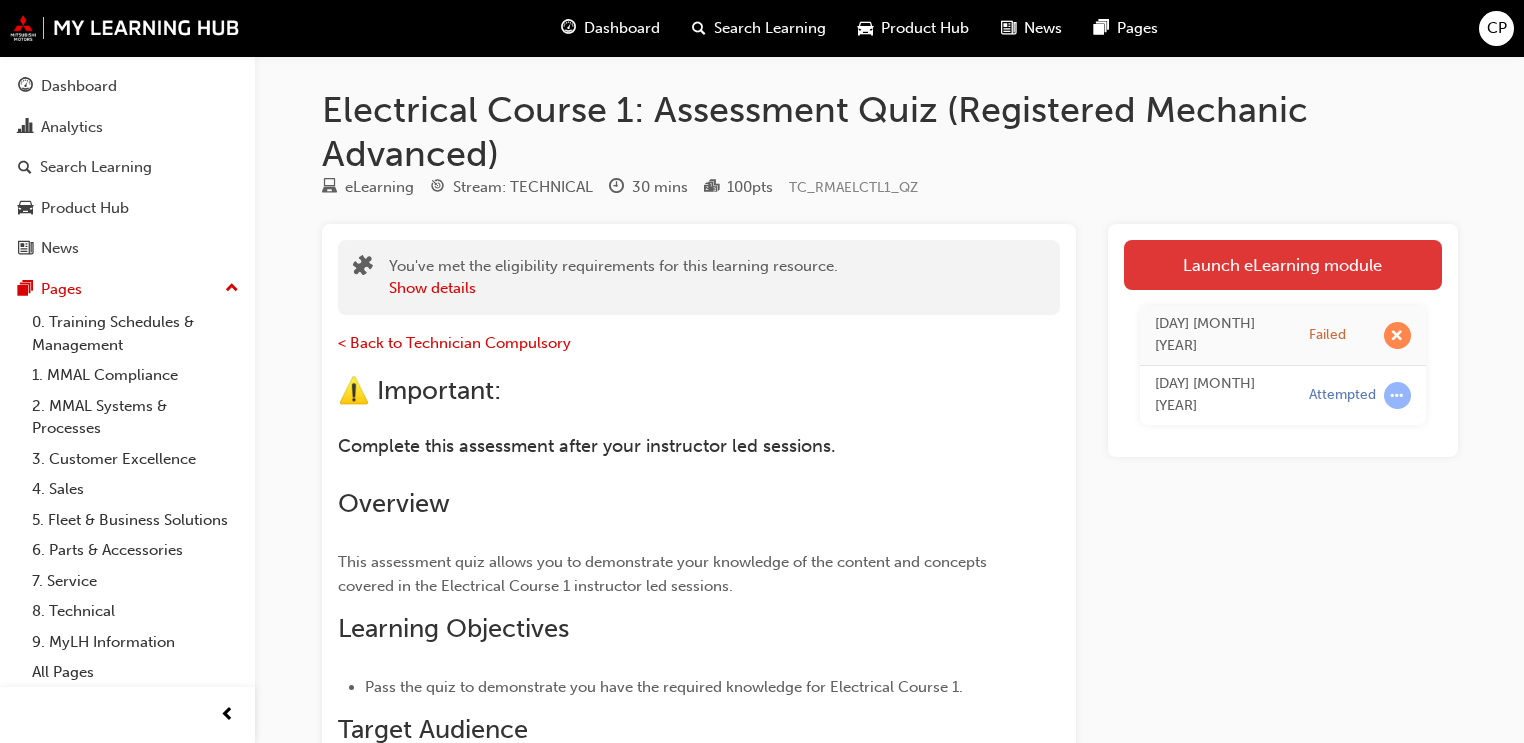 click on "Launch eLearning module" at bounding box center [1283, 265] 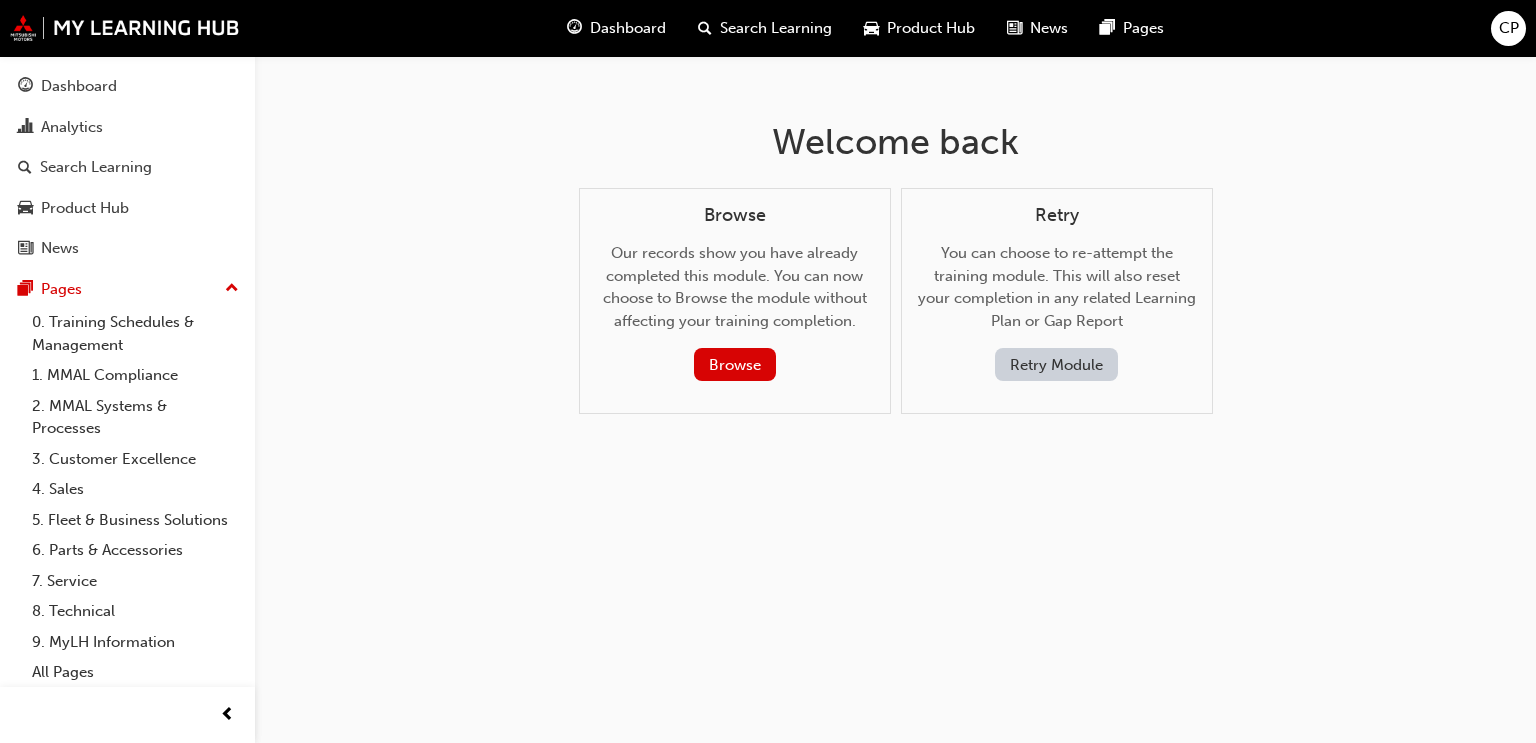 click on "Retry Module" at bounding box center [1056, 364] 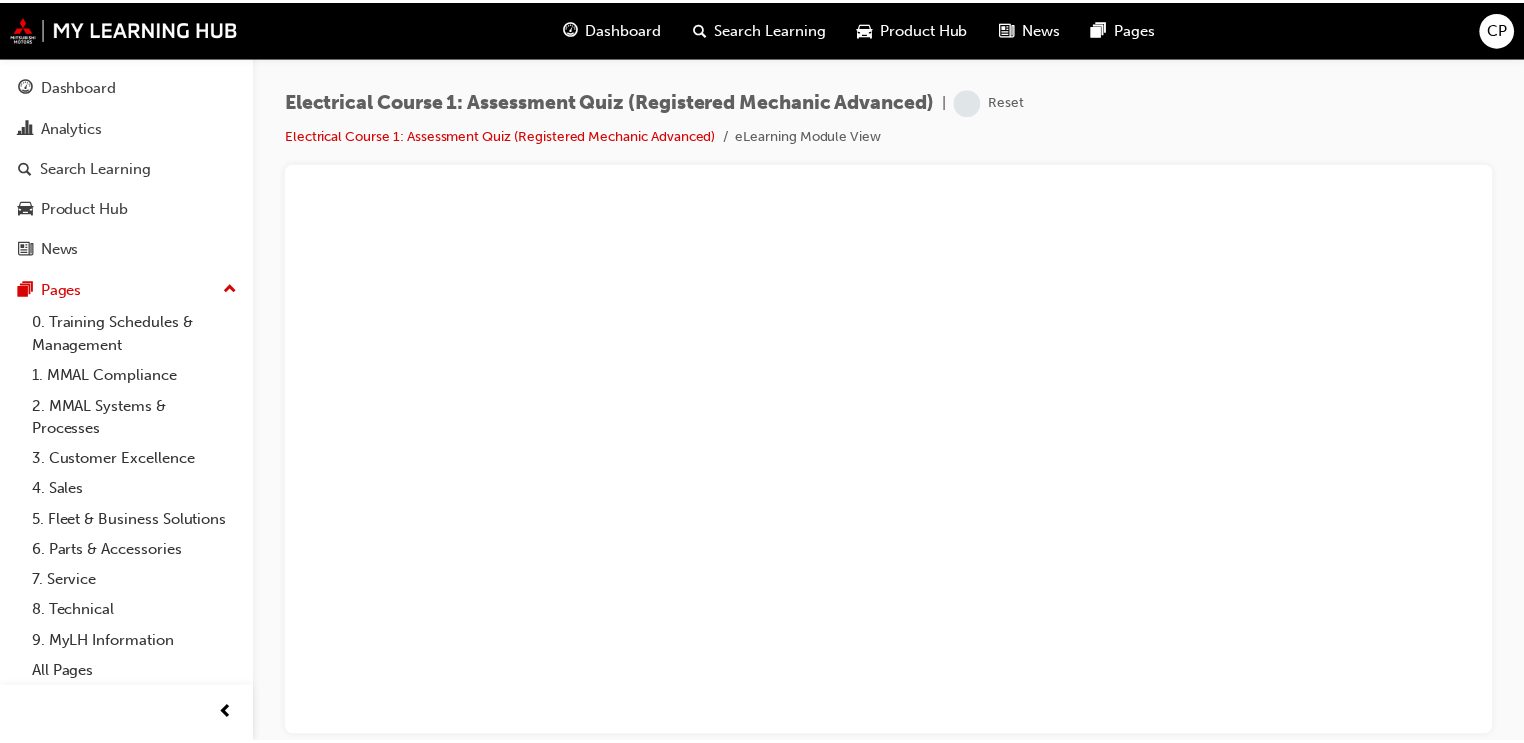 scroll, scrollTop: 0, scrollLeft: 0, axis: both 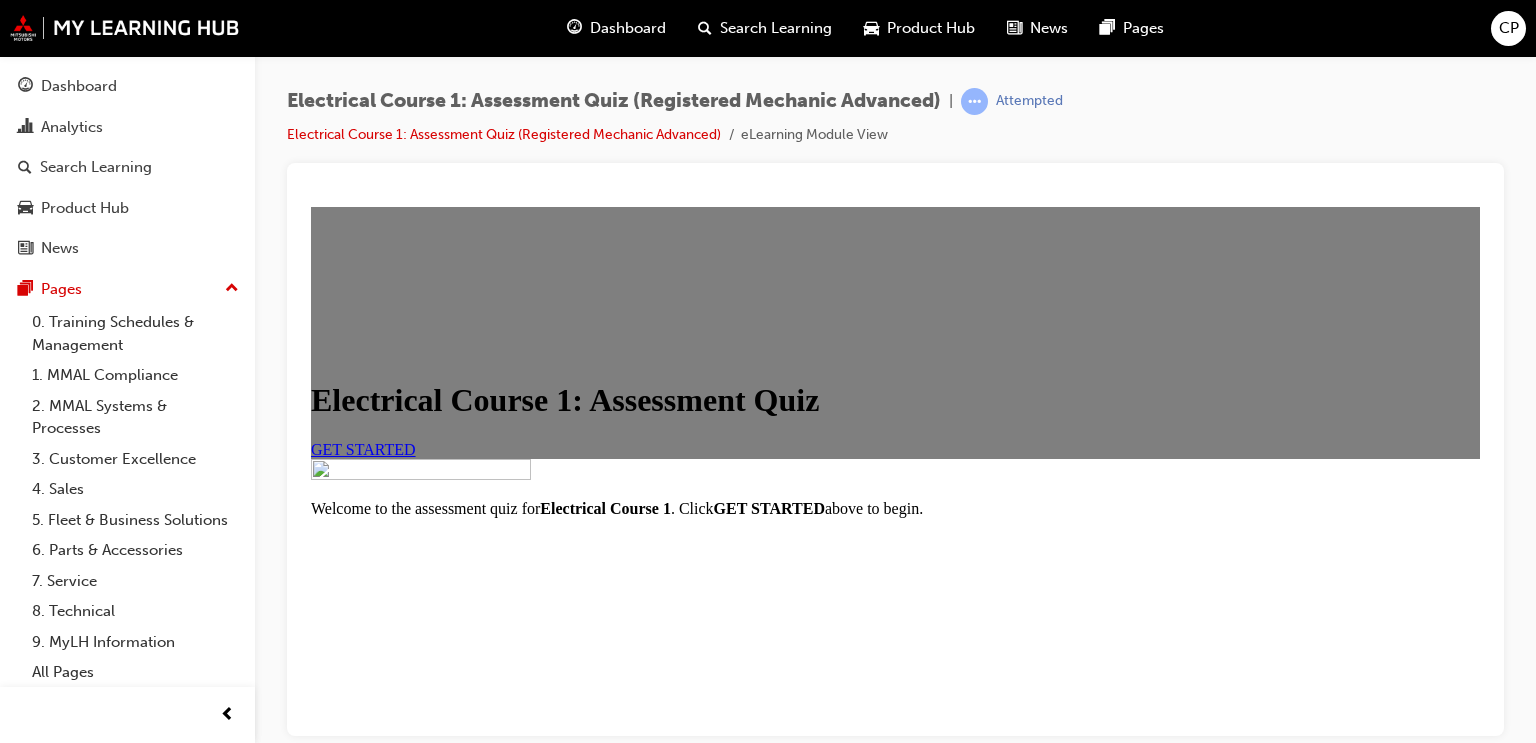 click on "GET STARTED" at bounding box center (363, 448) 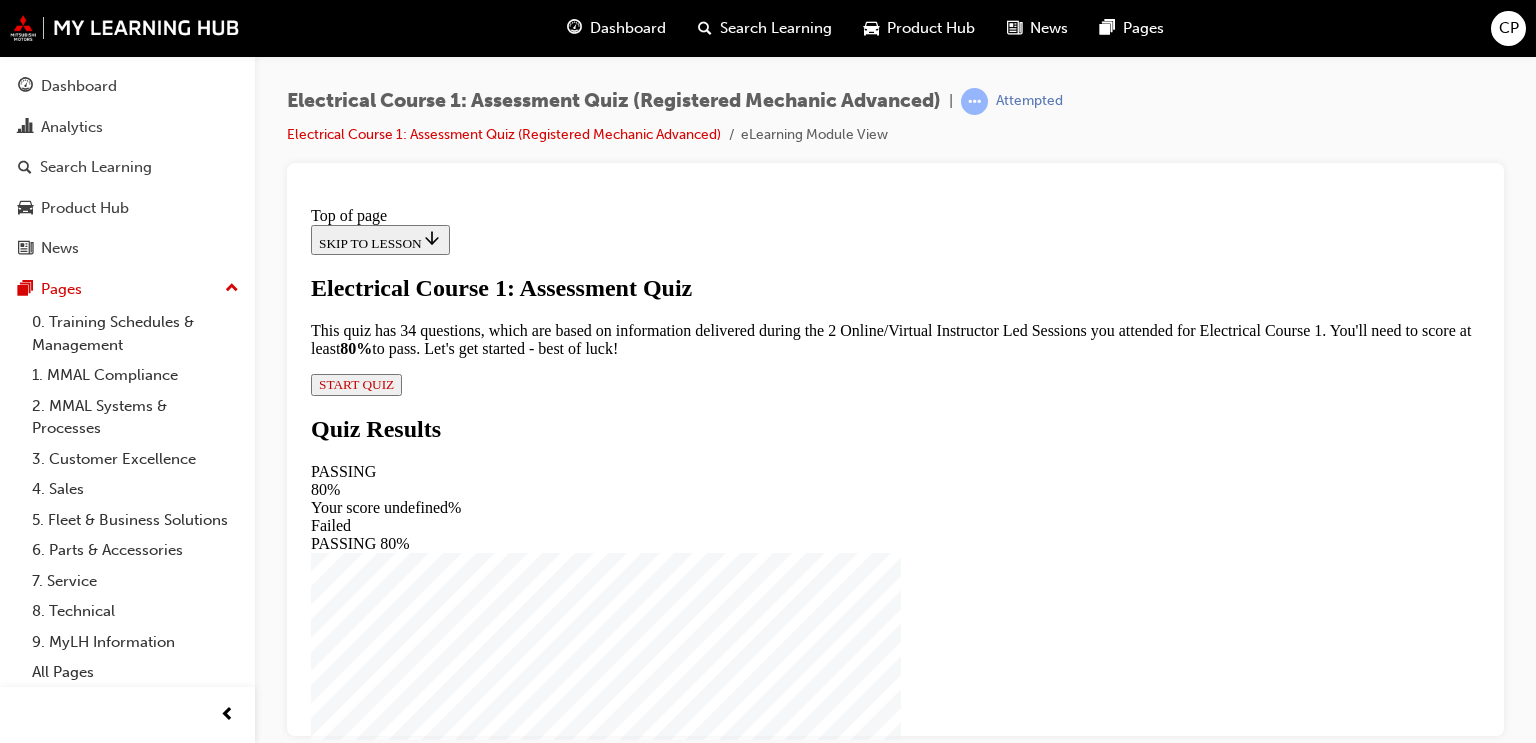scroll, scrollTop: 158, scrollLeft: 0, axis: vertical 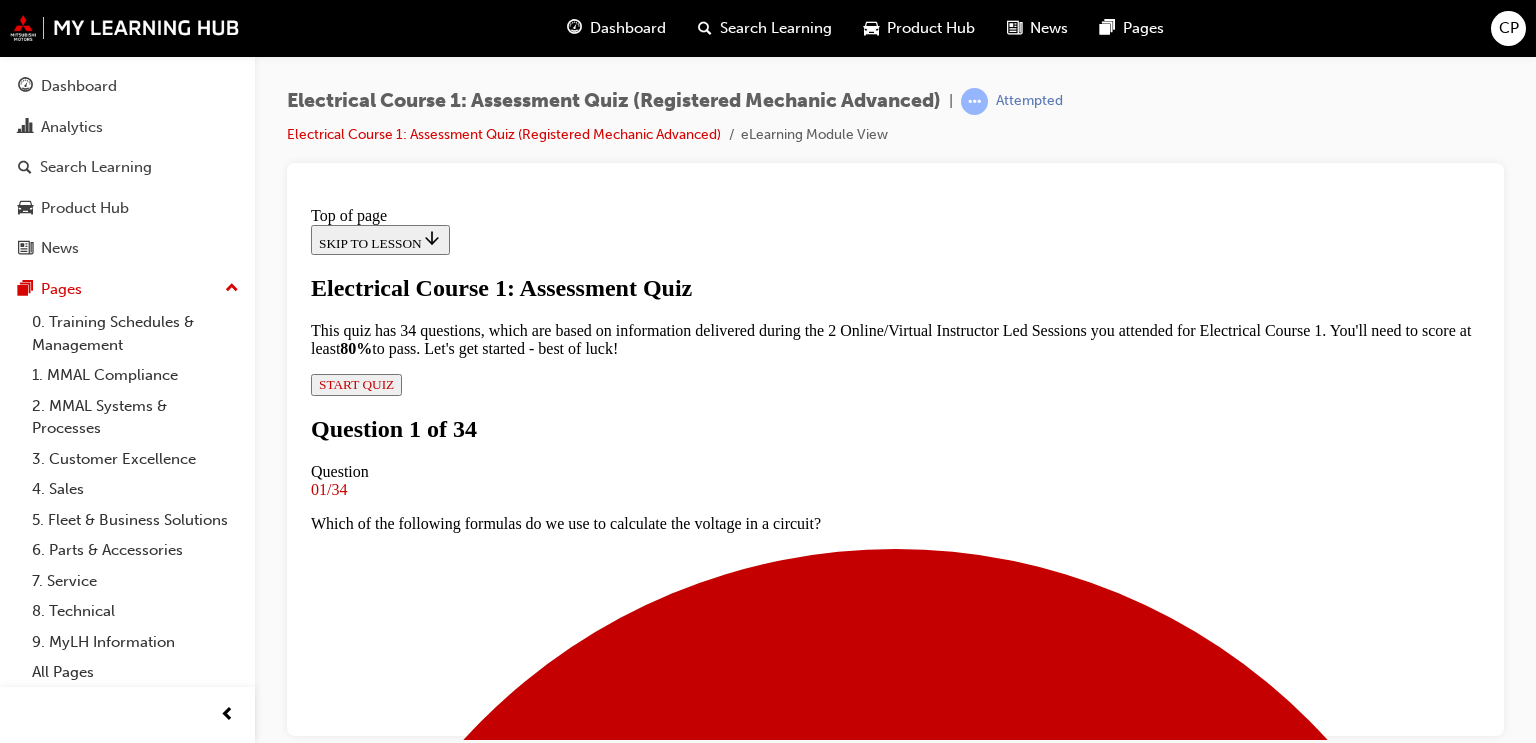 click on "V=AxR" at bounding box center (895, 2618) 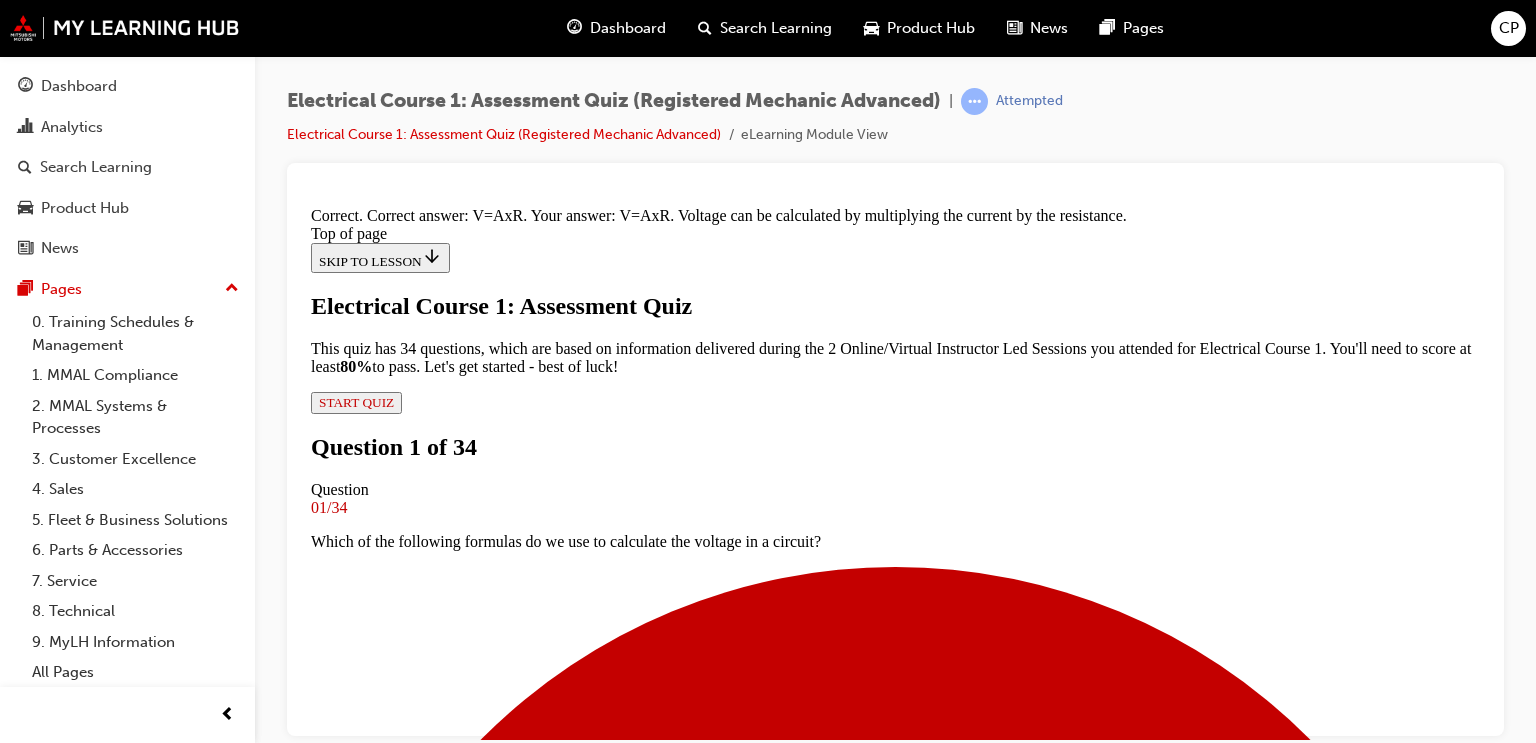 scroll, scrollTop: 488, scrollLeft: 0, axis: vertical 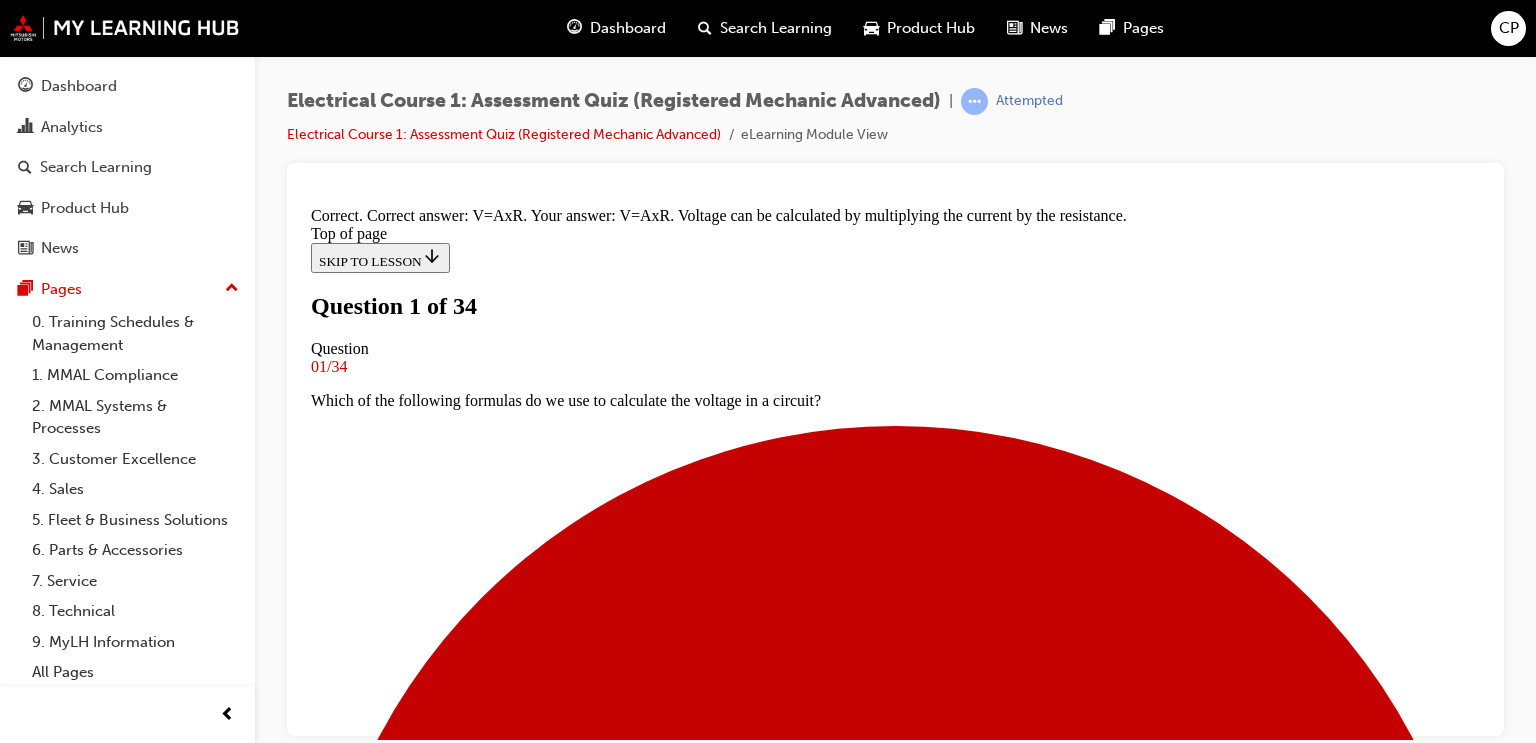 click on "Resistive circuit fault" at bounding box center [895, 13272] 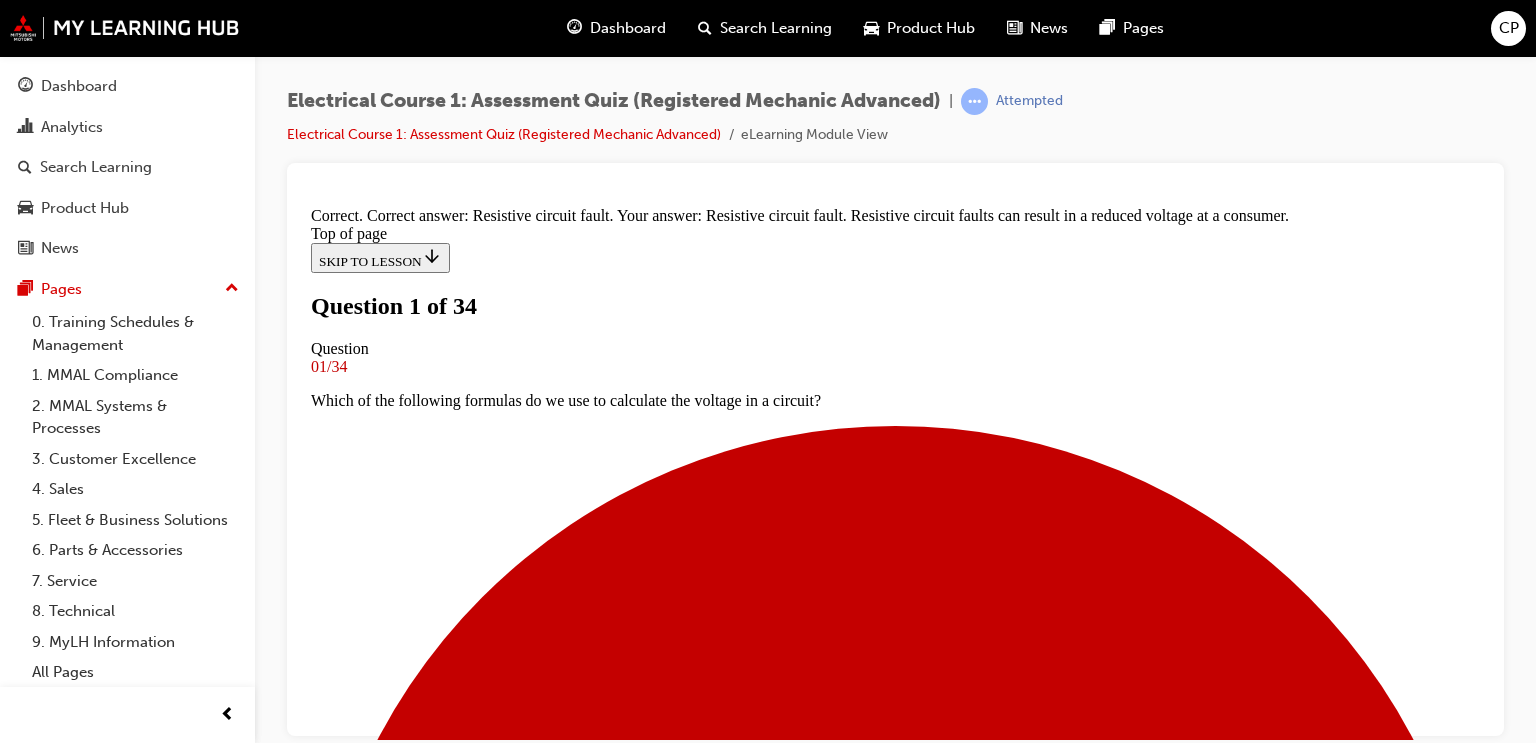 click on "NEXT" at bounding box center (337, 13416) 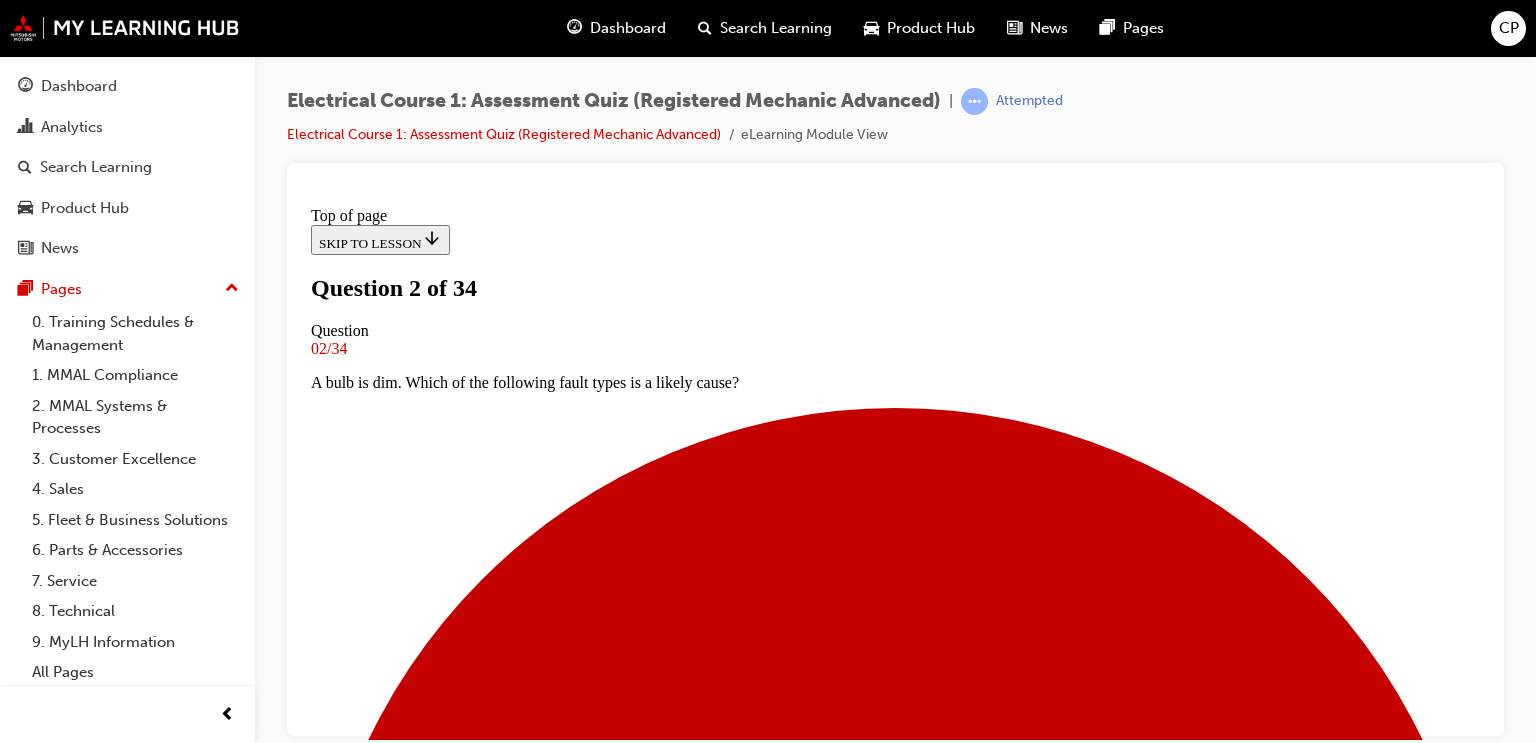 scroll, scrollTop: 243, scrollLeft: 0, axis: vertical 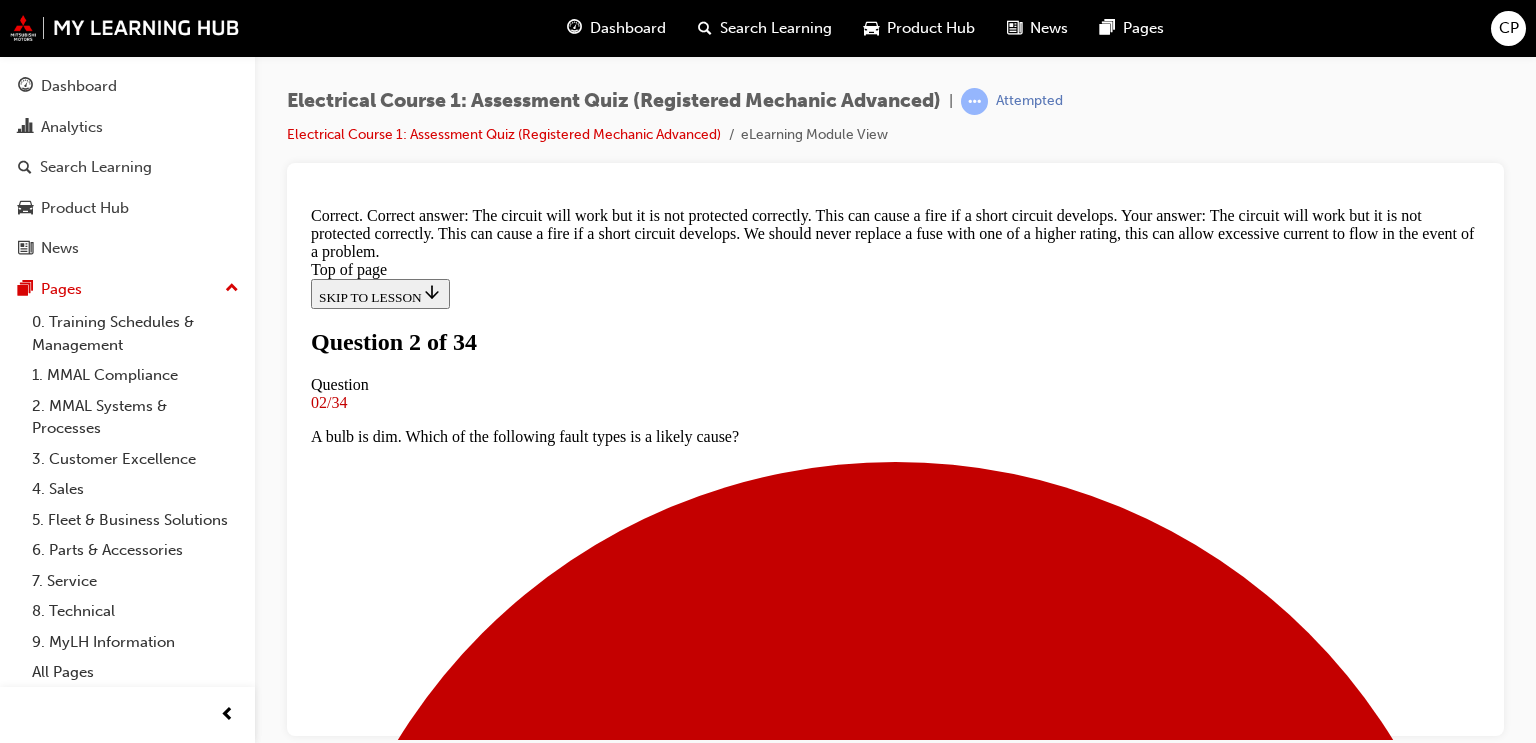 click on "NEXT" at bounding box center (337, 15529) 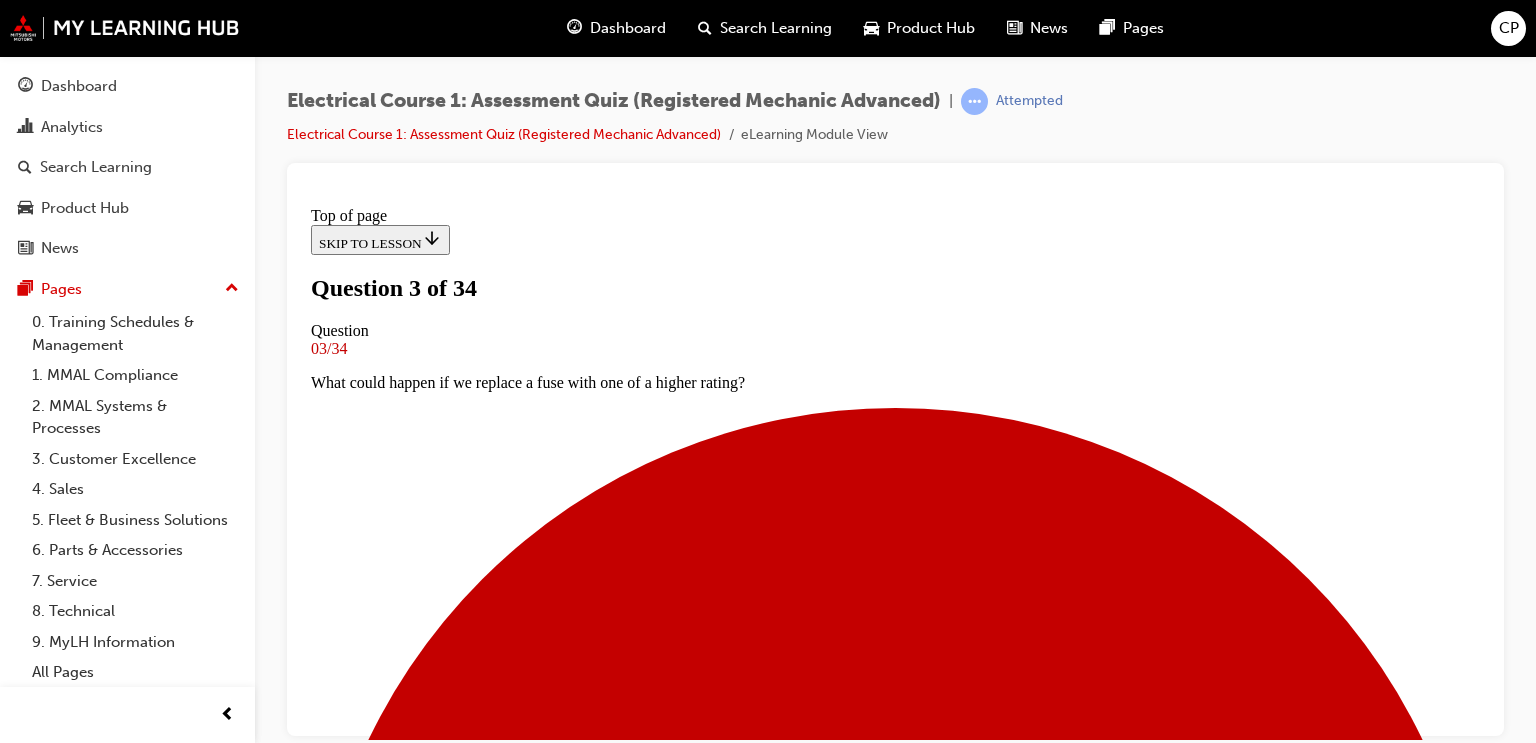 scroll, scrollTop: 163, scrollLeft: 0, axis: vertical 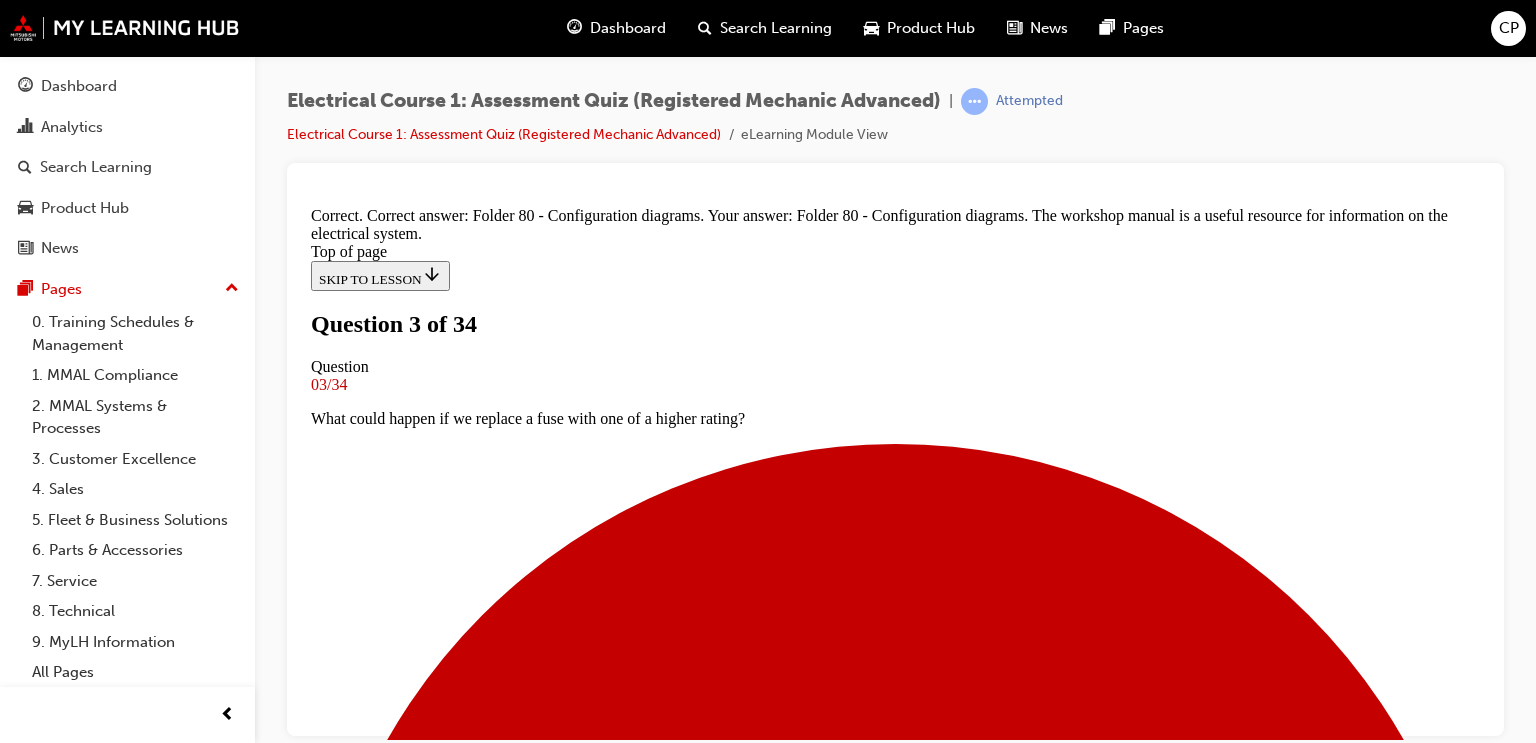 click on "NEXT" at bounding box center [337, 17606] 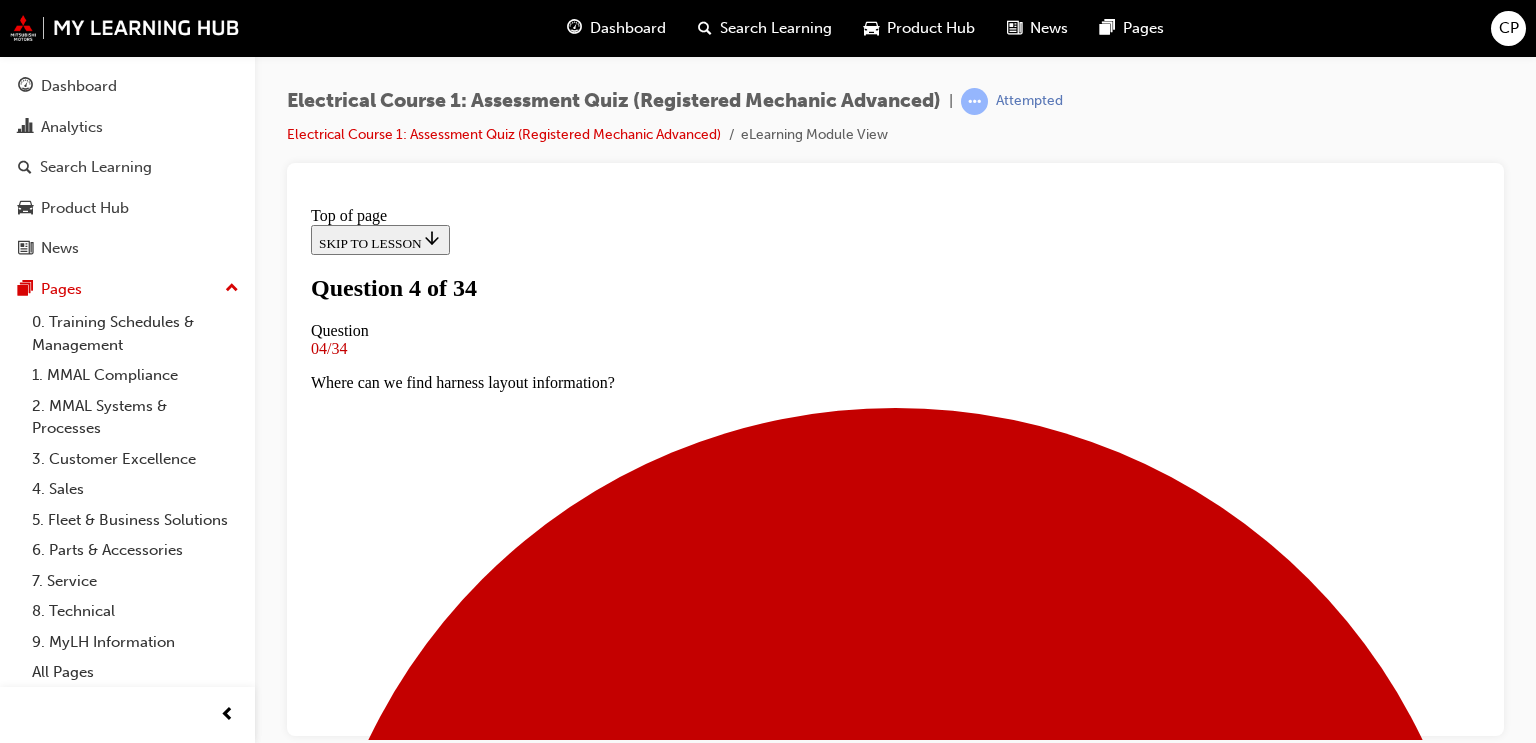 scroll, scrollTop: 163, scrollLeft: 0, axis: vertical 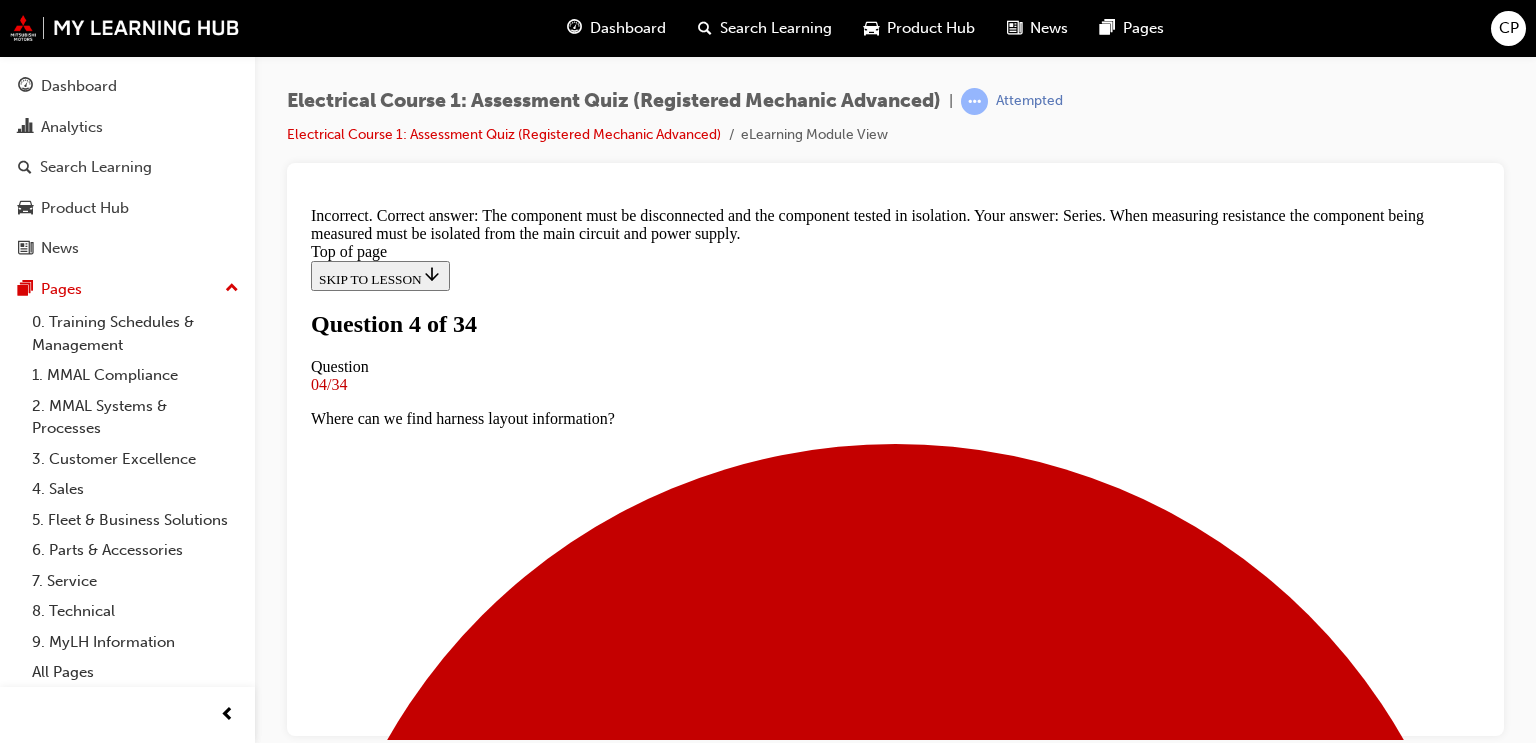 click on "NEXT" at bounding box center (337, 17606) 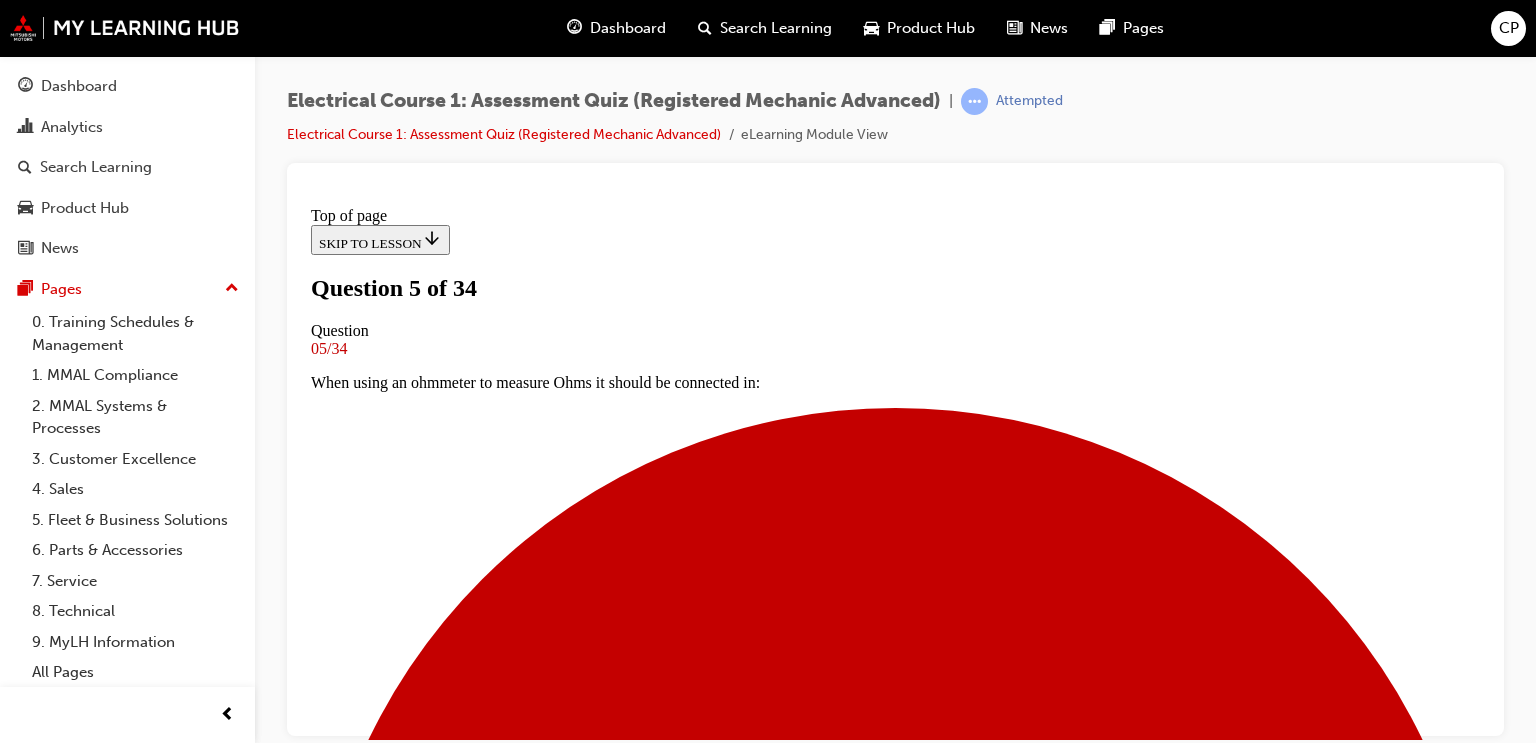 scroll, scrollTop: 243, scrollLeft: 0, axis: vertical 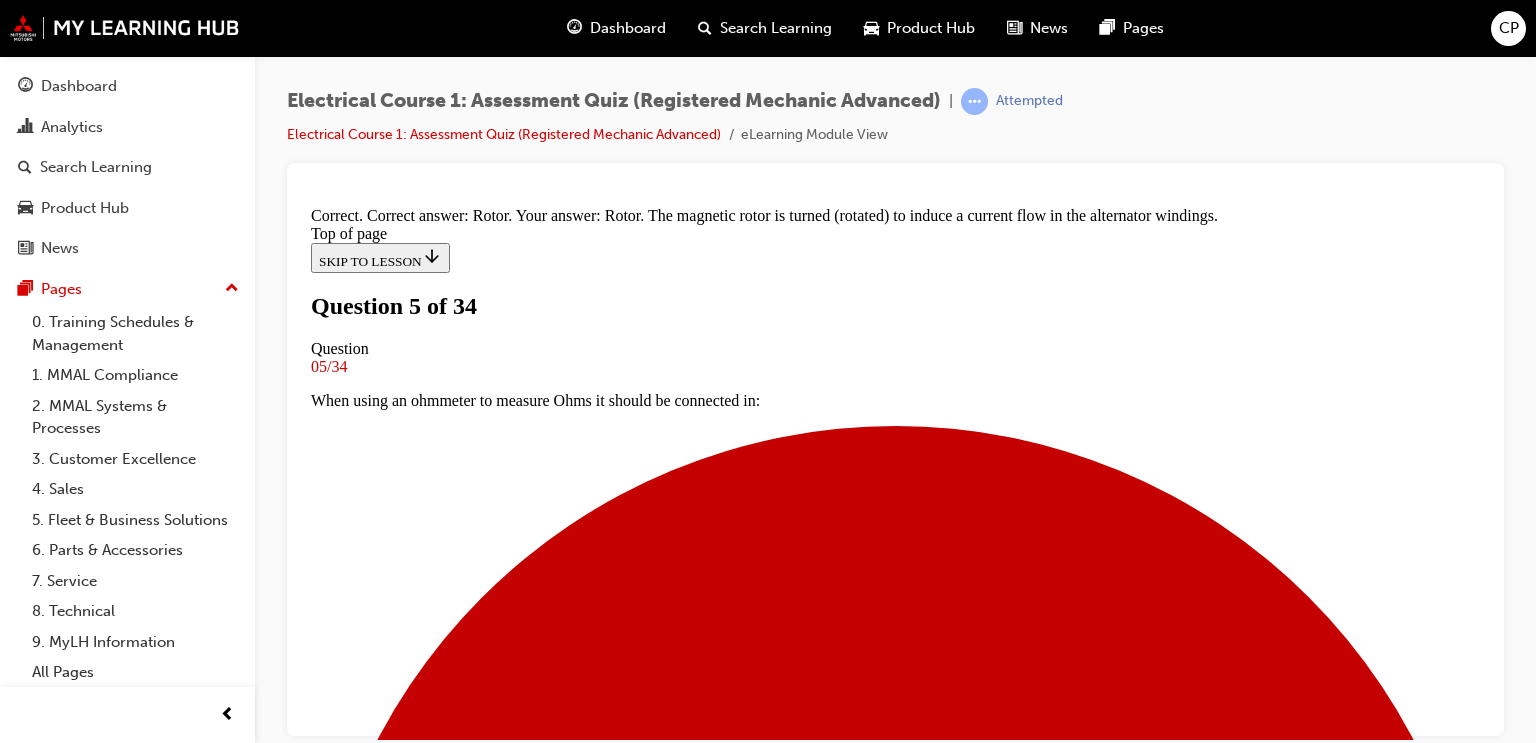 click on "NEXT" at bounding box center (337, 17588) 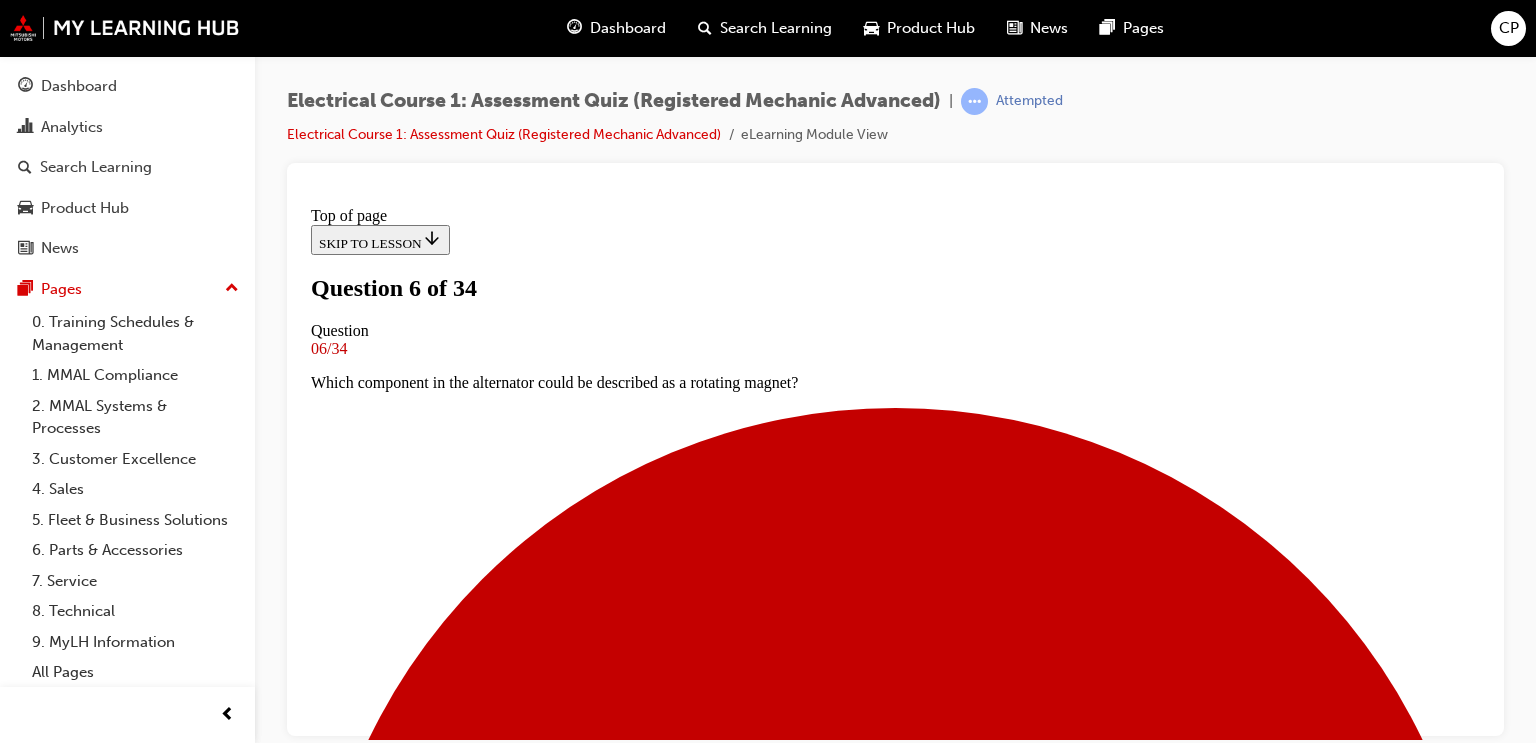scroll, scrollTop: 163, scrollLeft: 0, axis: vertical 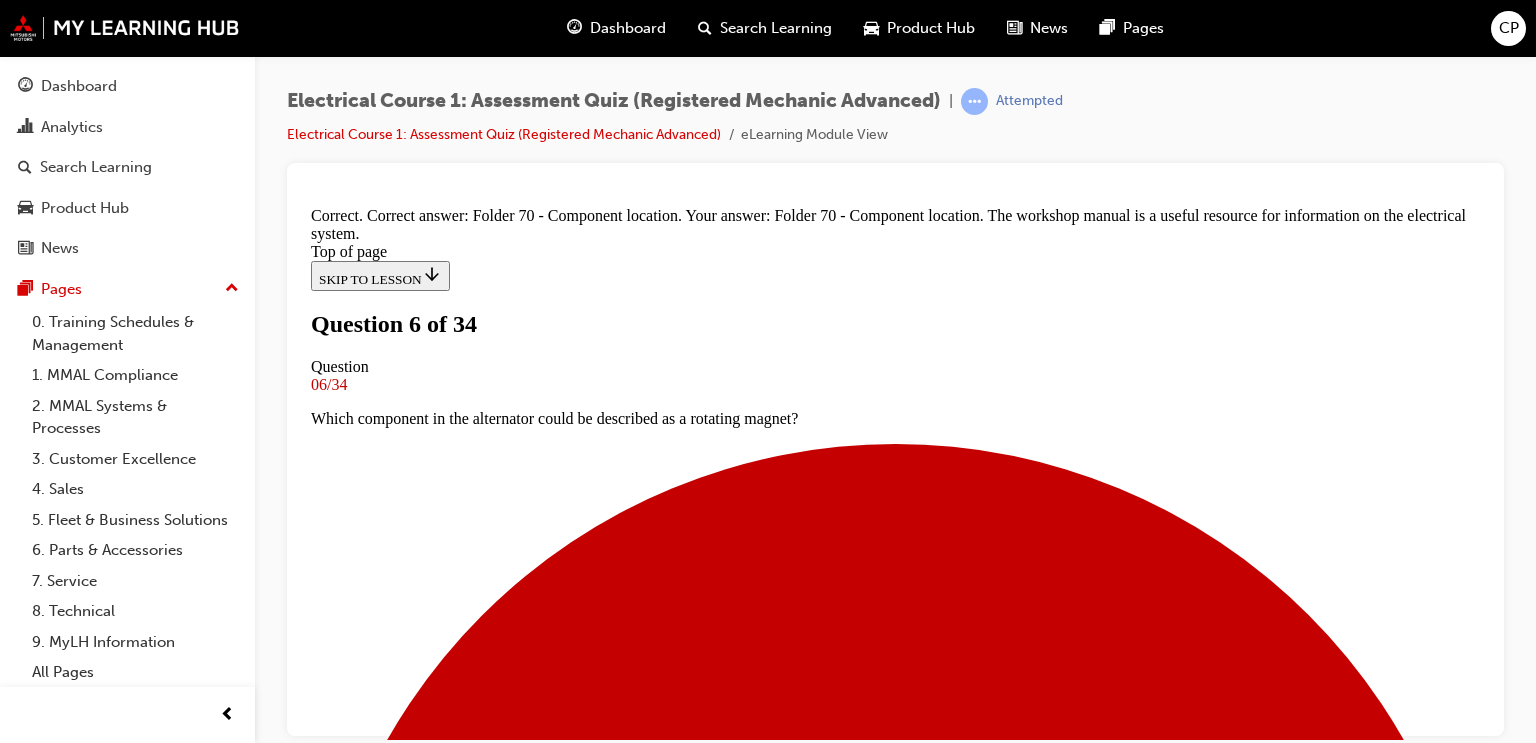 click on "NEXT" at bounding box center [337, 17606] 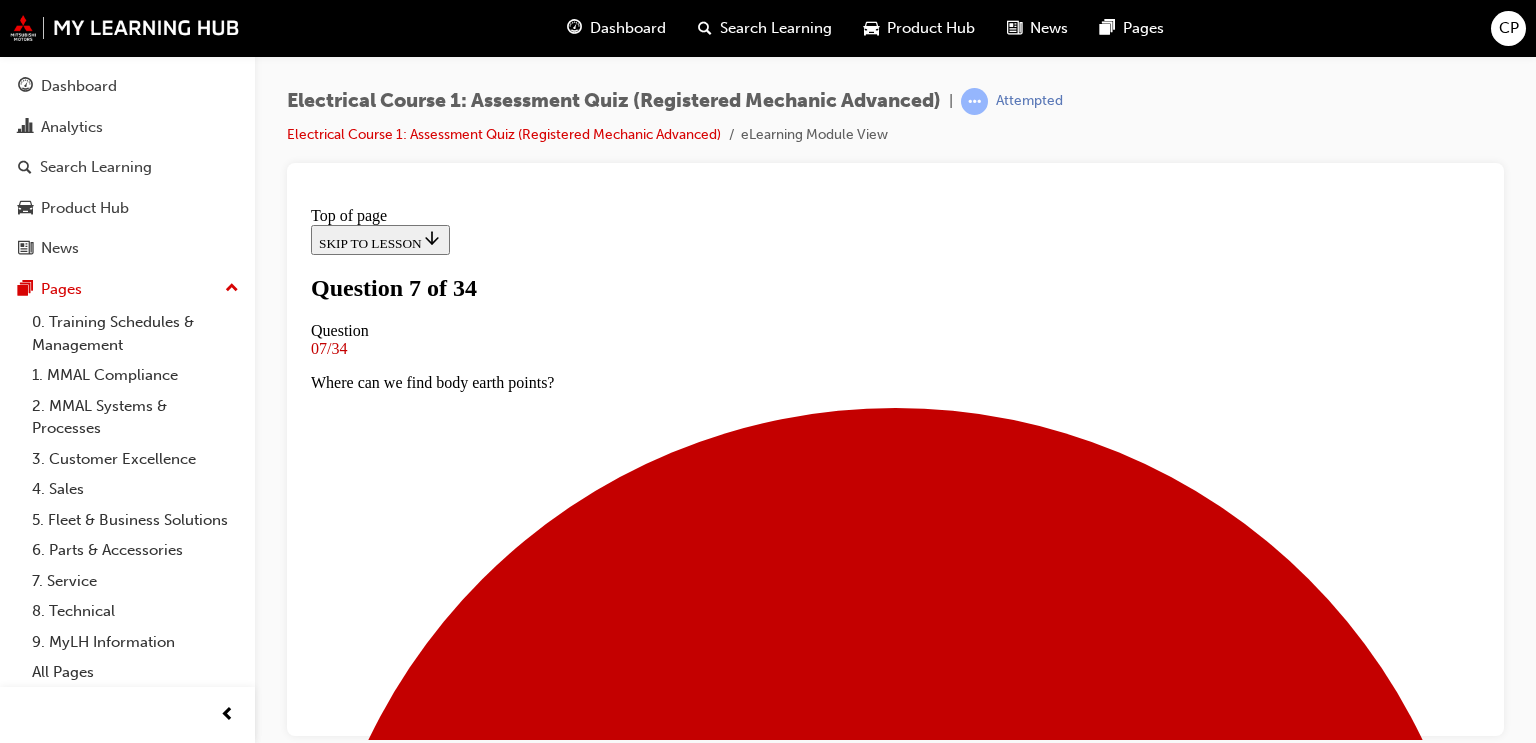 scroll, scrollTop: 3, scrollLeft: 0, axis: vertical 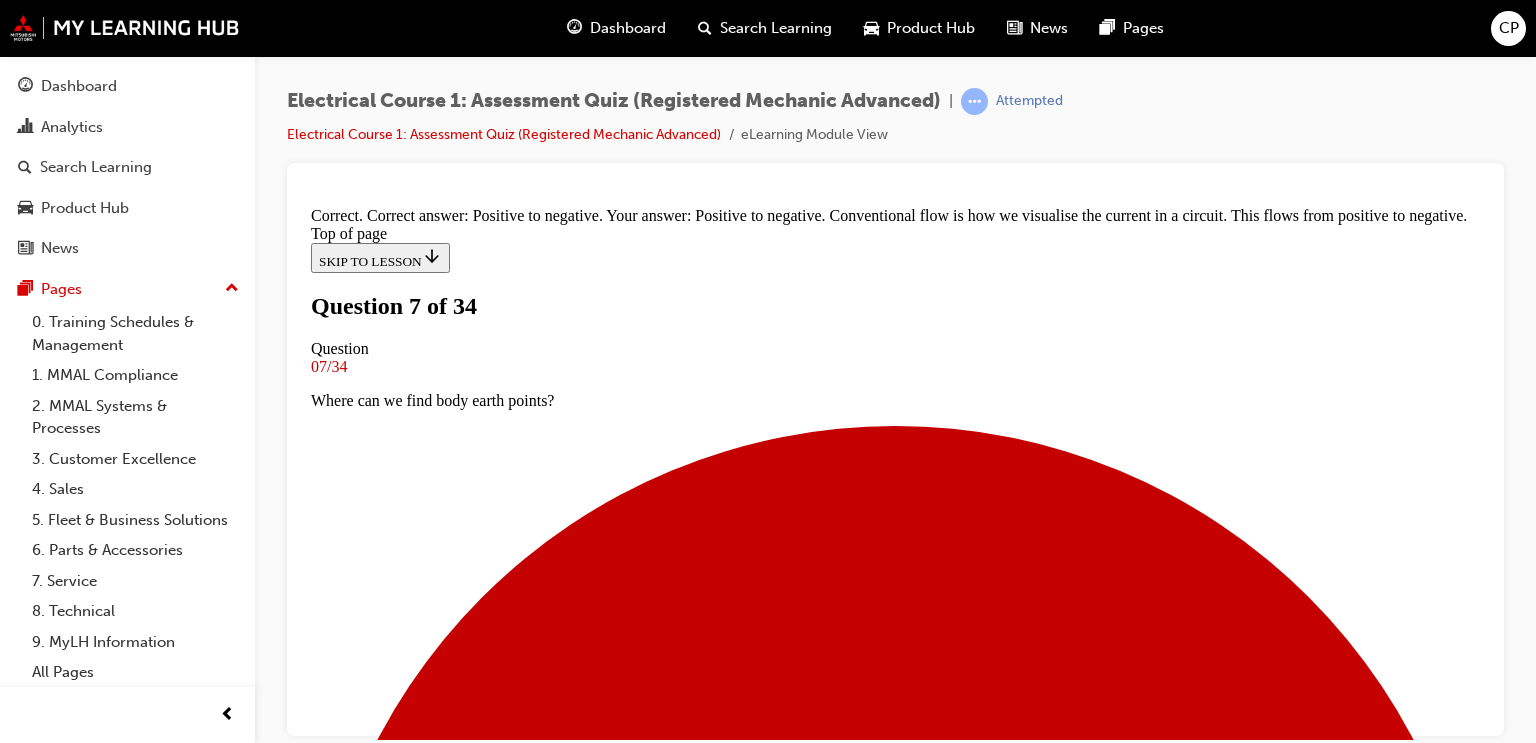 click on "NEXT" at bounding box center [337, 17588] 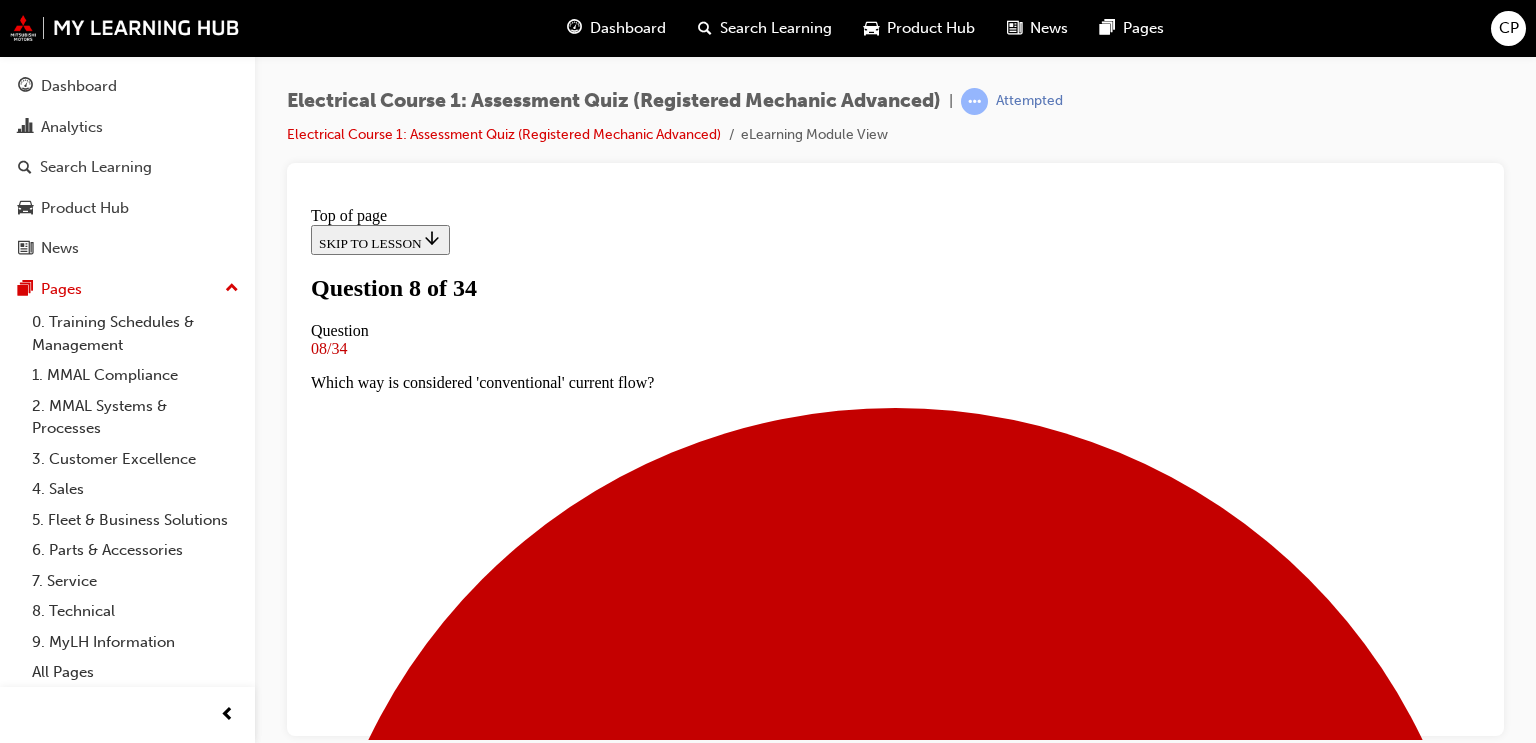 scroll, scrollTop: 83, scrollLeft: 0, axis: vertical 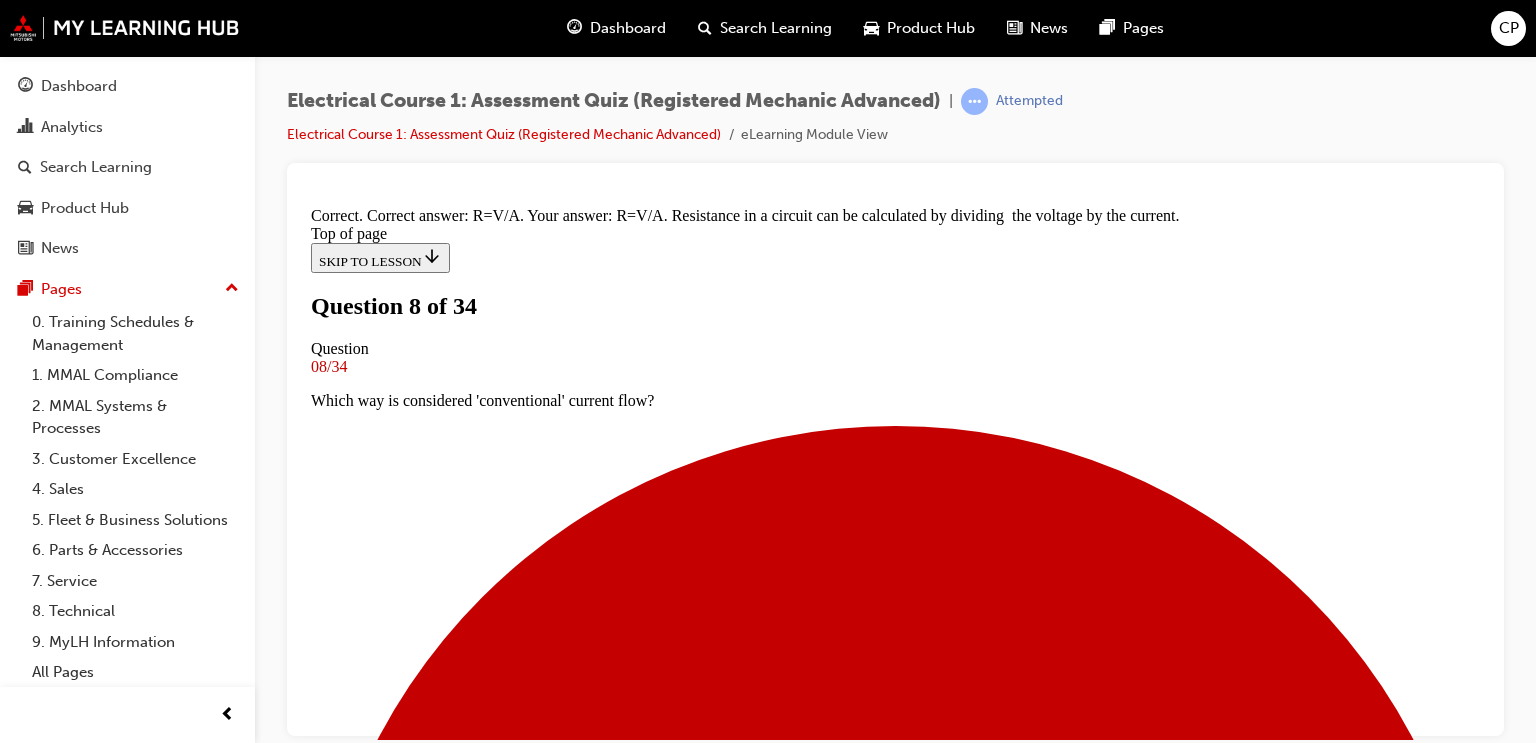 click on "NEXT" at bounding box center (337, 15511) 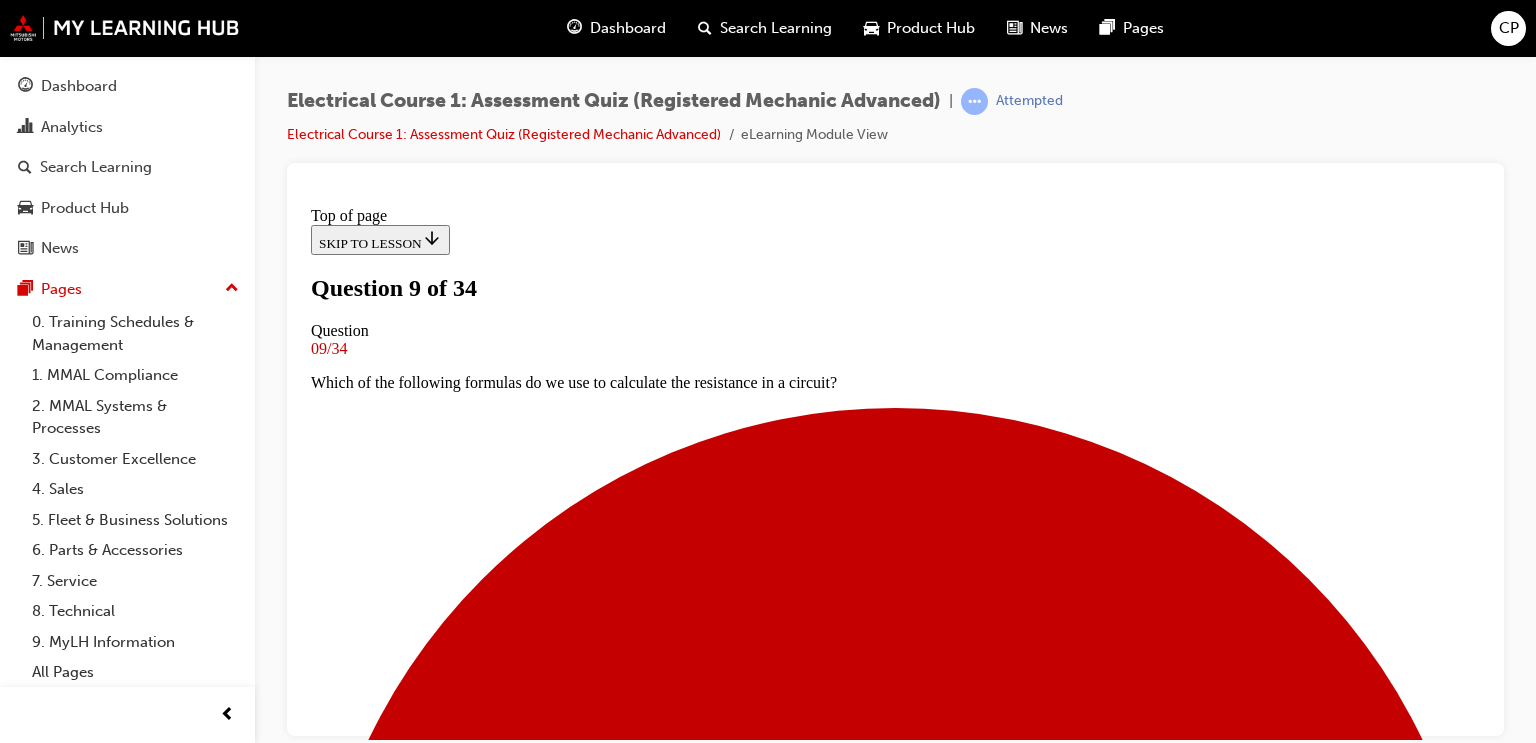 scroll, scrollTop: 243, scrollLeft: 0, axis: vertical 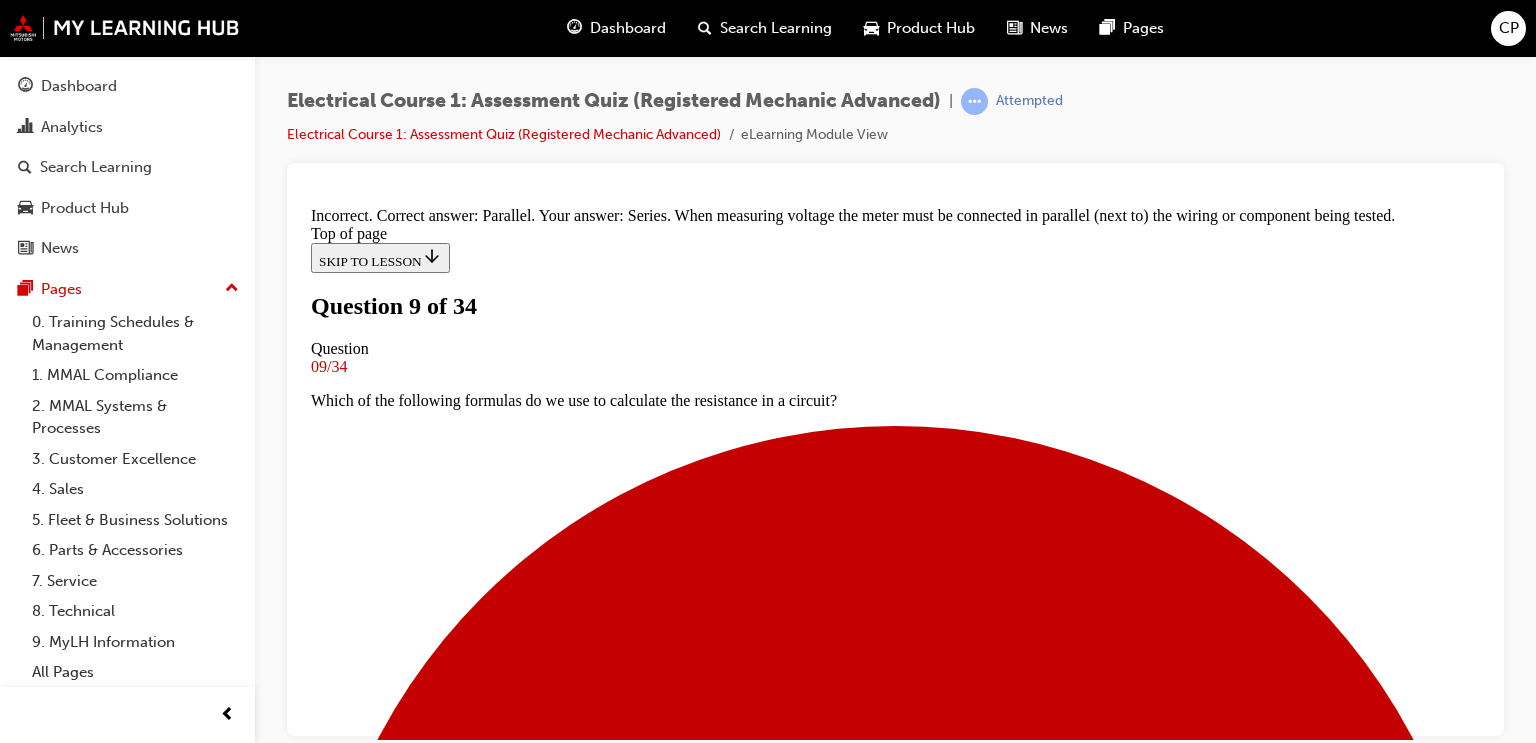 click on "NEXT" at bounding box center [337, 15511] 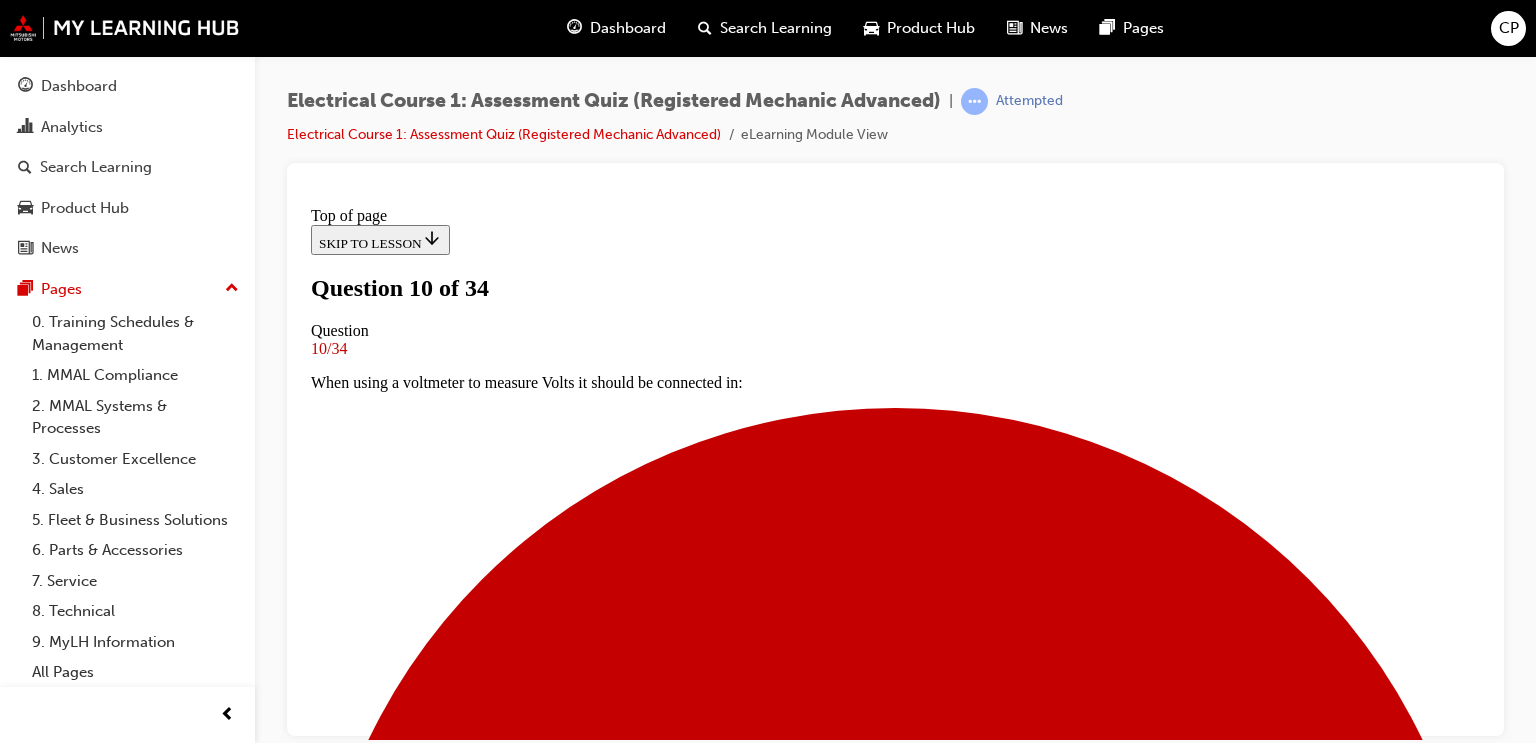 scroll, scrollTop: 243, scrollLeft: 0, axis: vertical 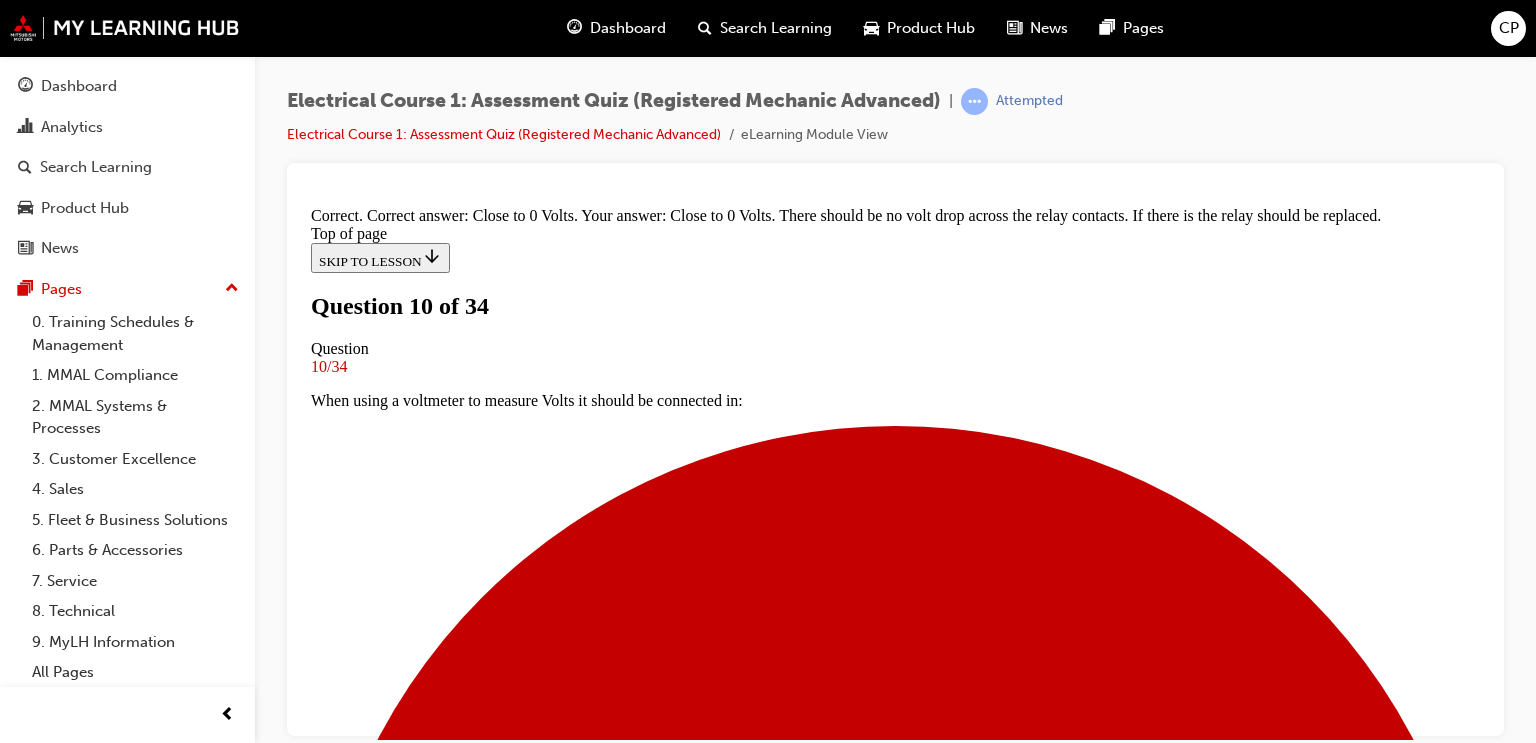 click on "NEXT" at bounding box center (337, 17588) 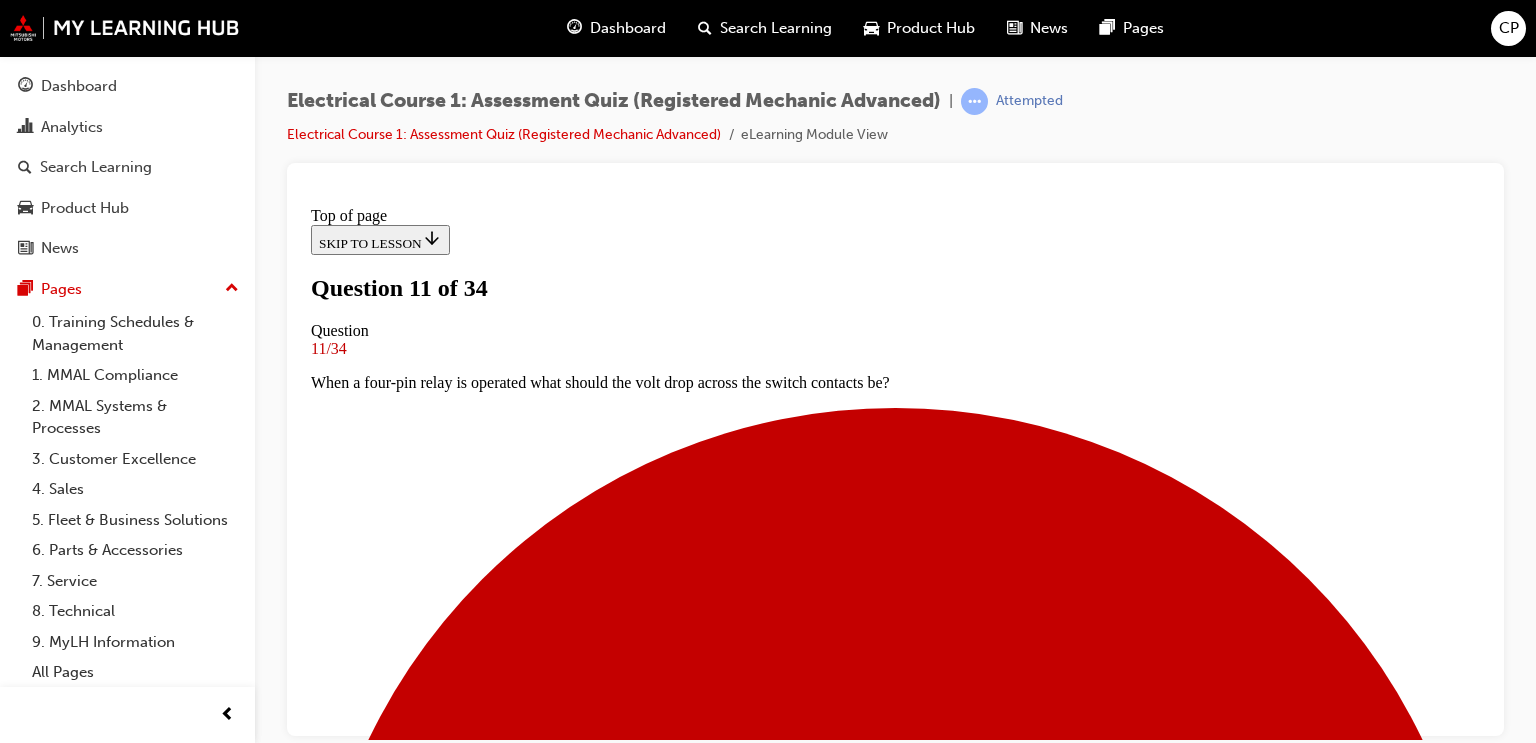 scroll, scrollTop: 163, scrollLeft: 0, axis: vertical 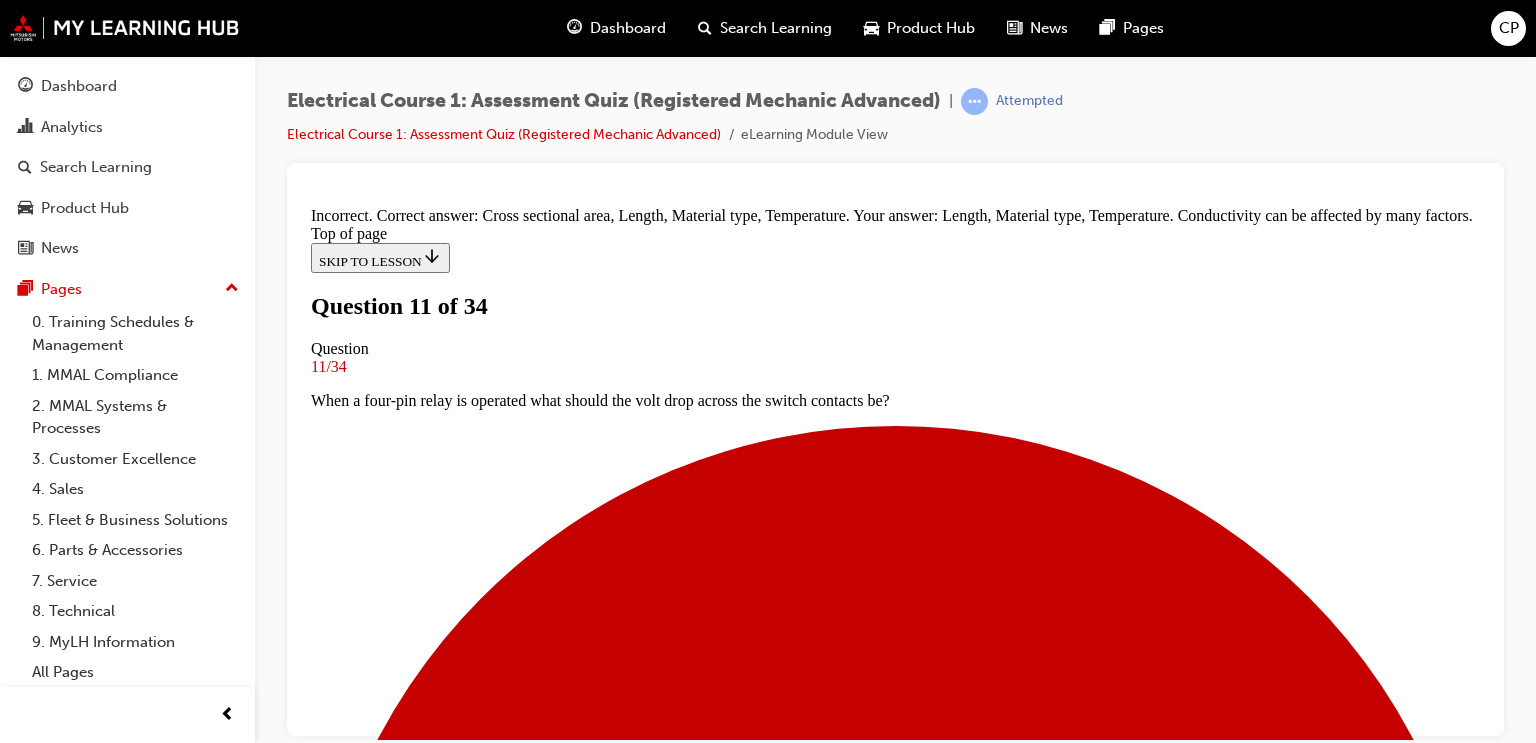 click on "NEXT" at bounding box center (337, 14600) 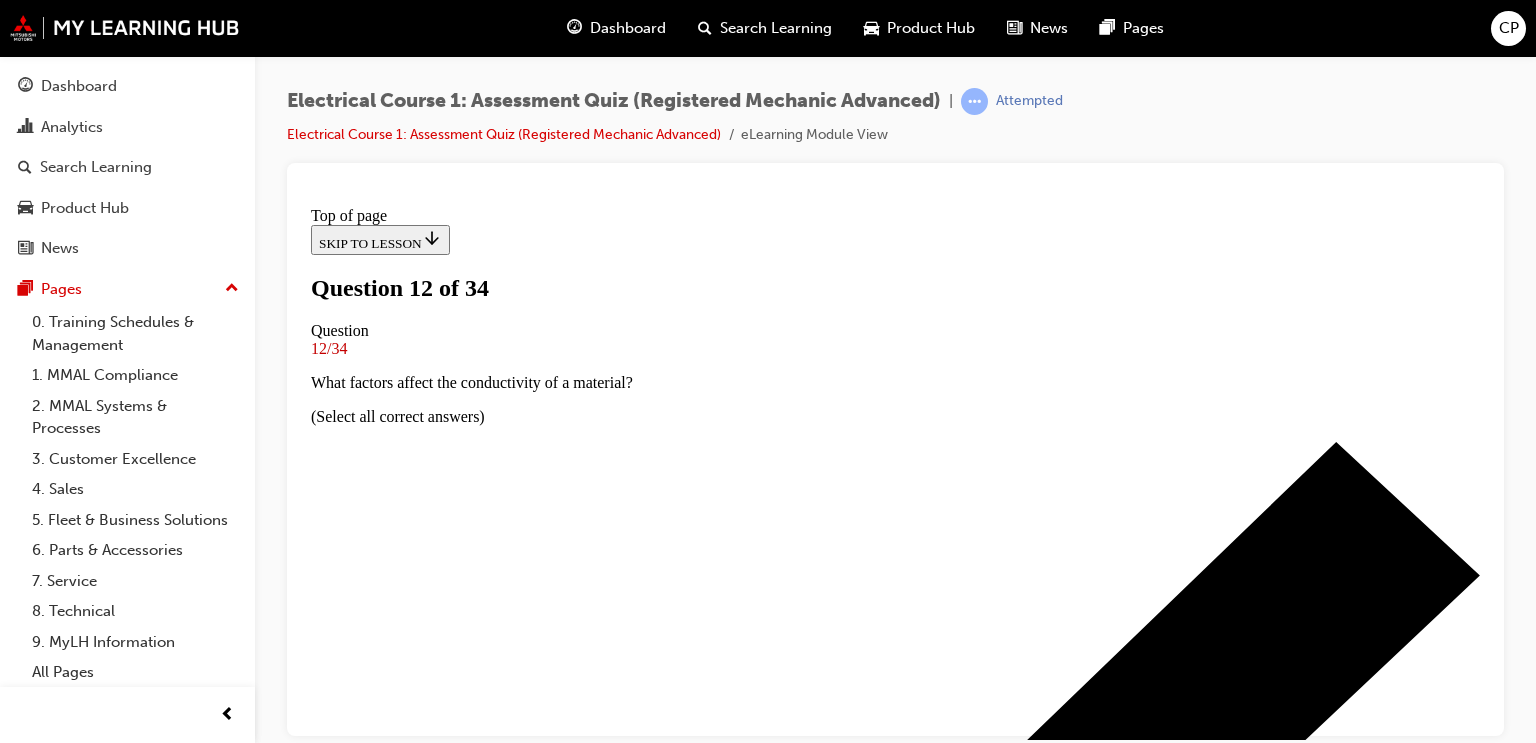 scroll, scrollTop: 163, scrollLeft: 0, axis: vertical 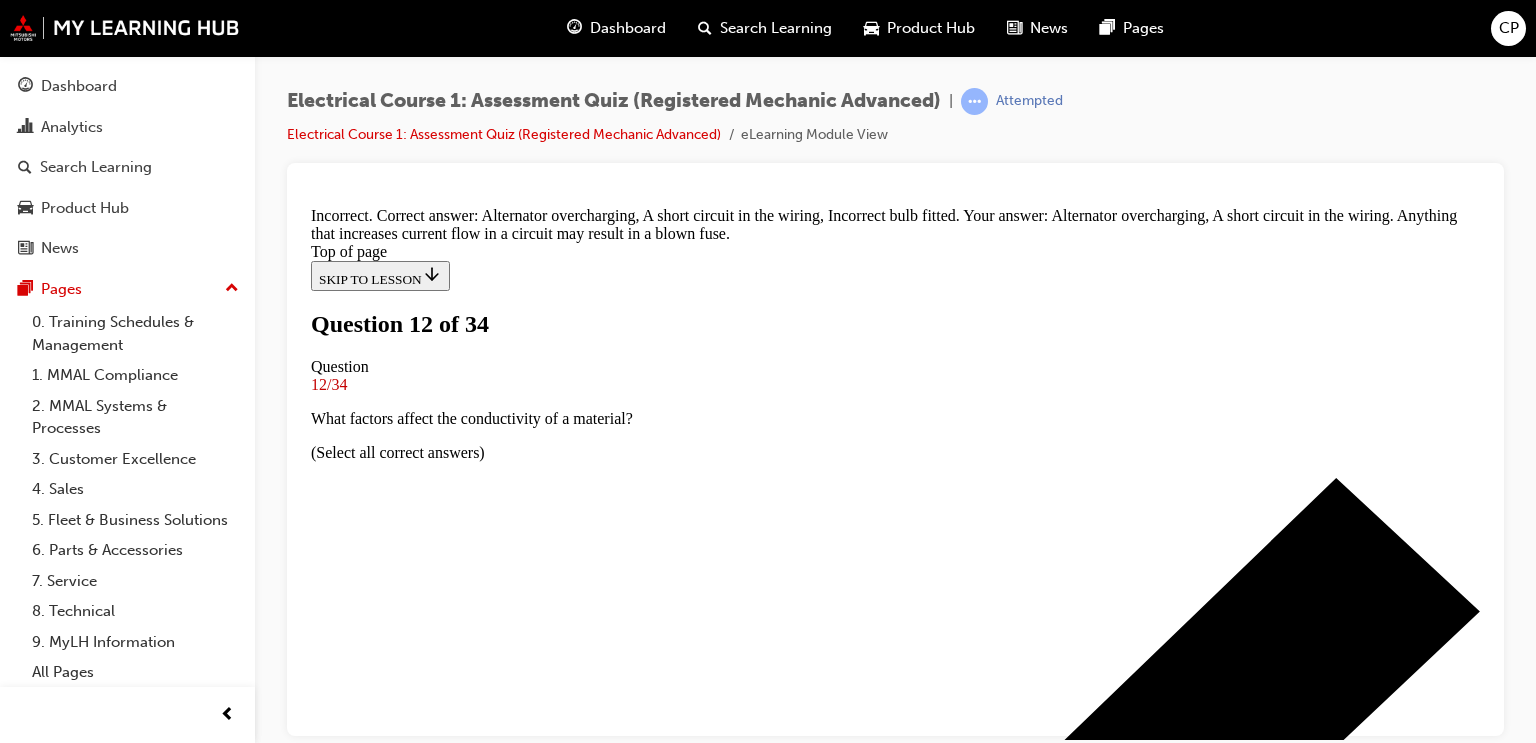 click at bounding box center (311, 10617) 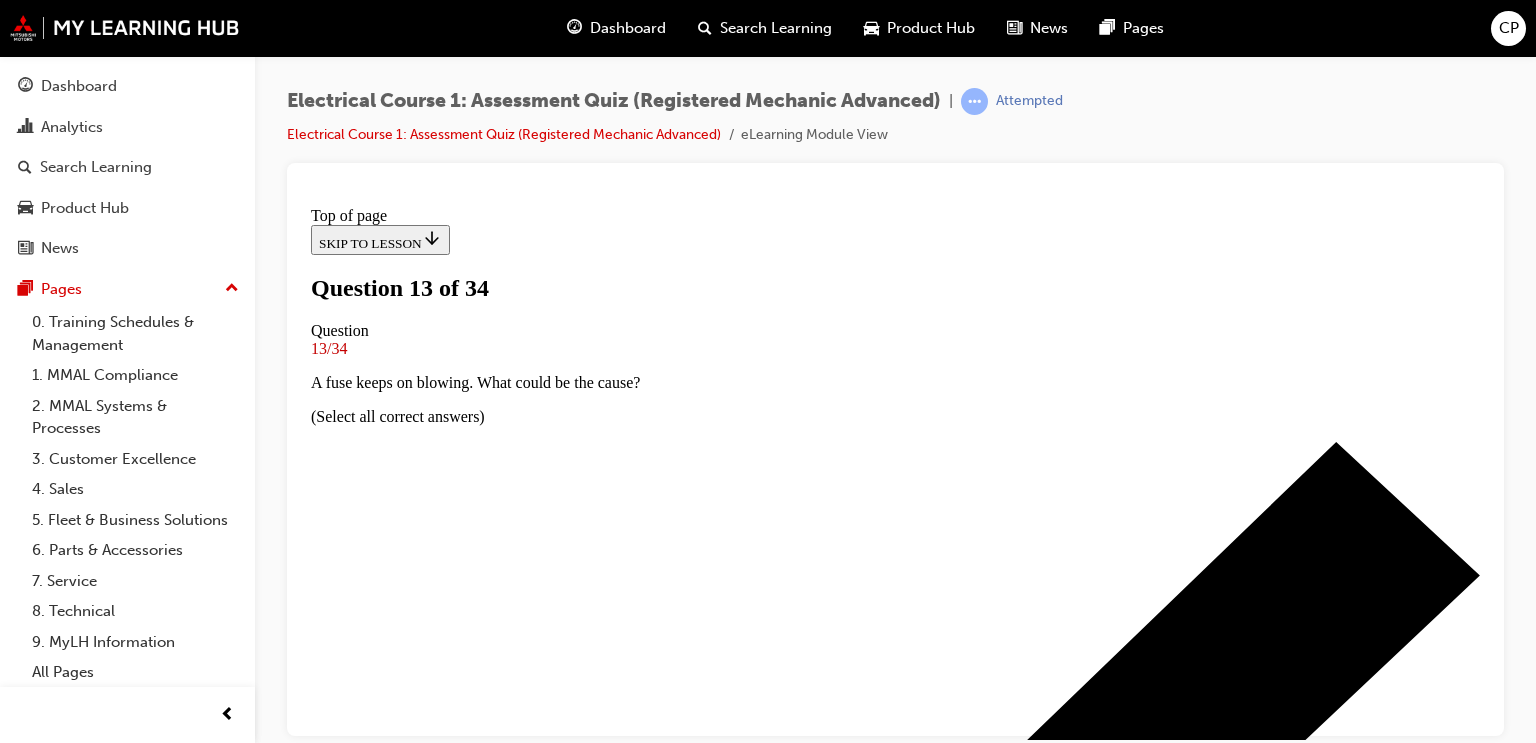 scroll, scrollTop: 243, scrollLeft: 0, axis: vertical 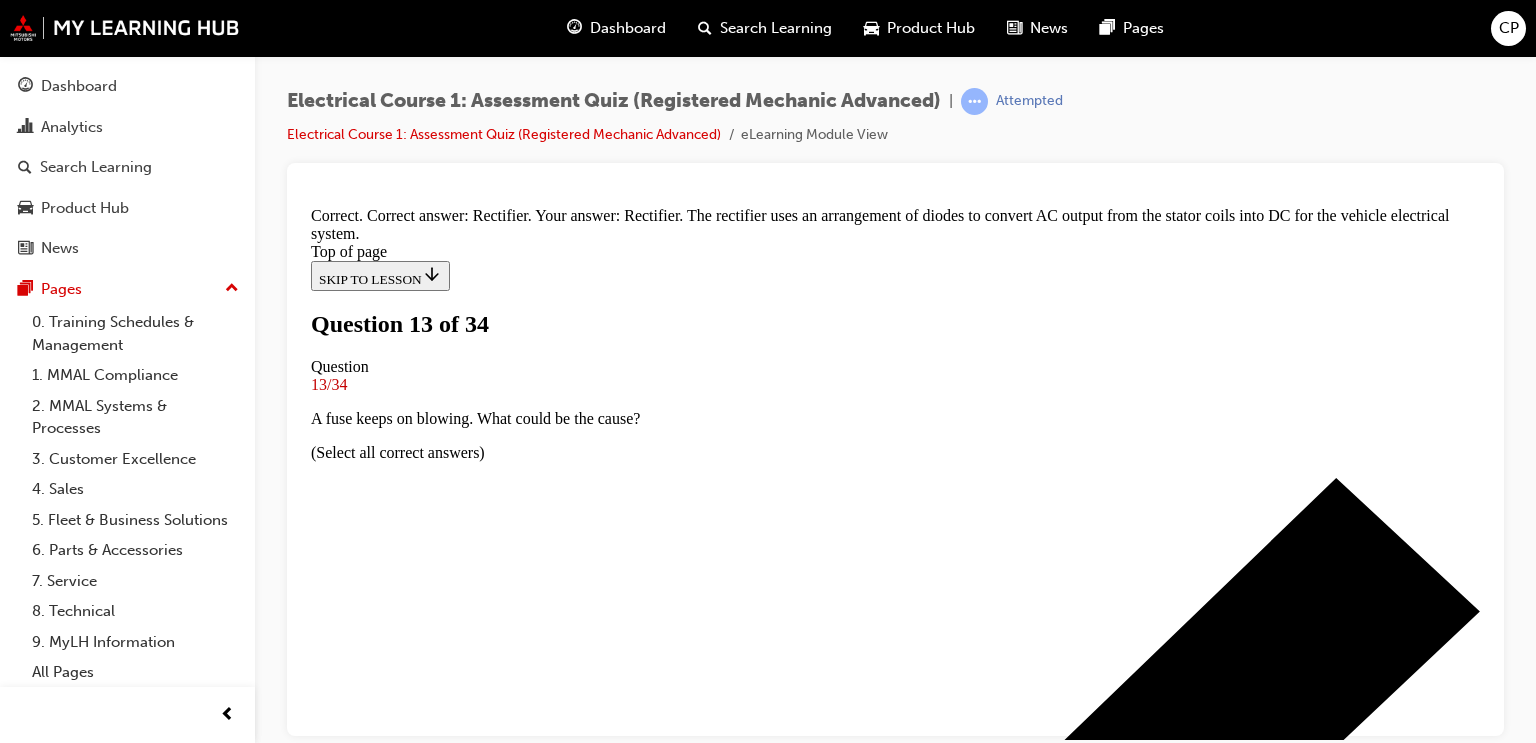 click on "NEXT" at bounding box center (337, 13725) 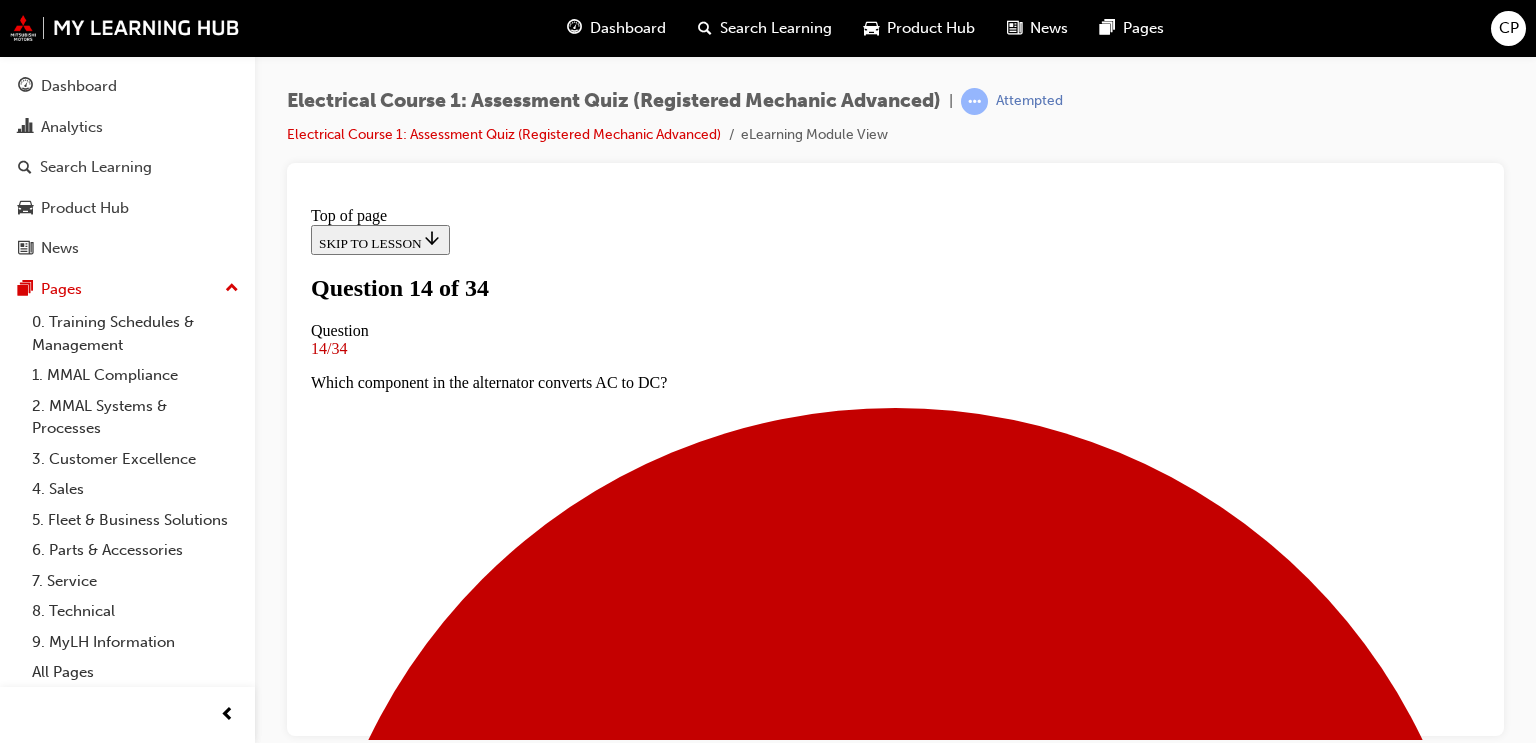 scroll, scrollTop: 163, scrollLeft: 0, axis: vertical 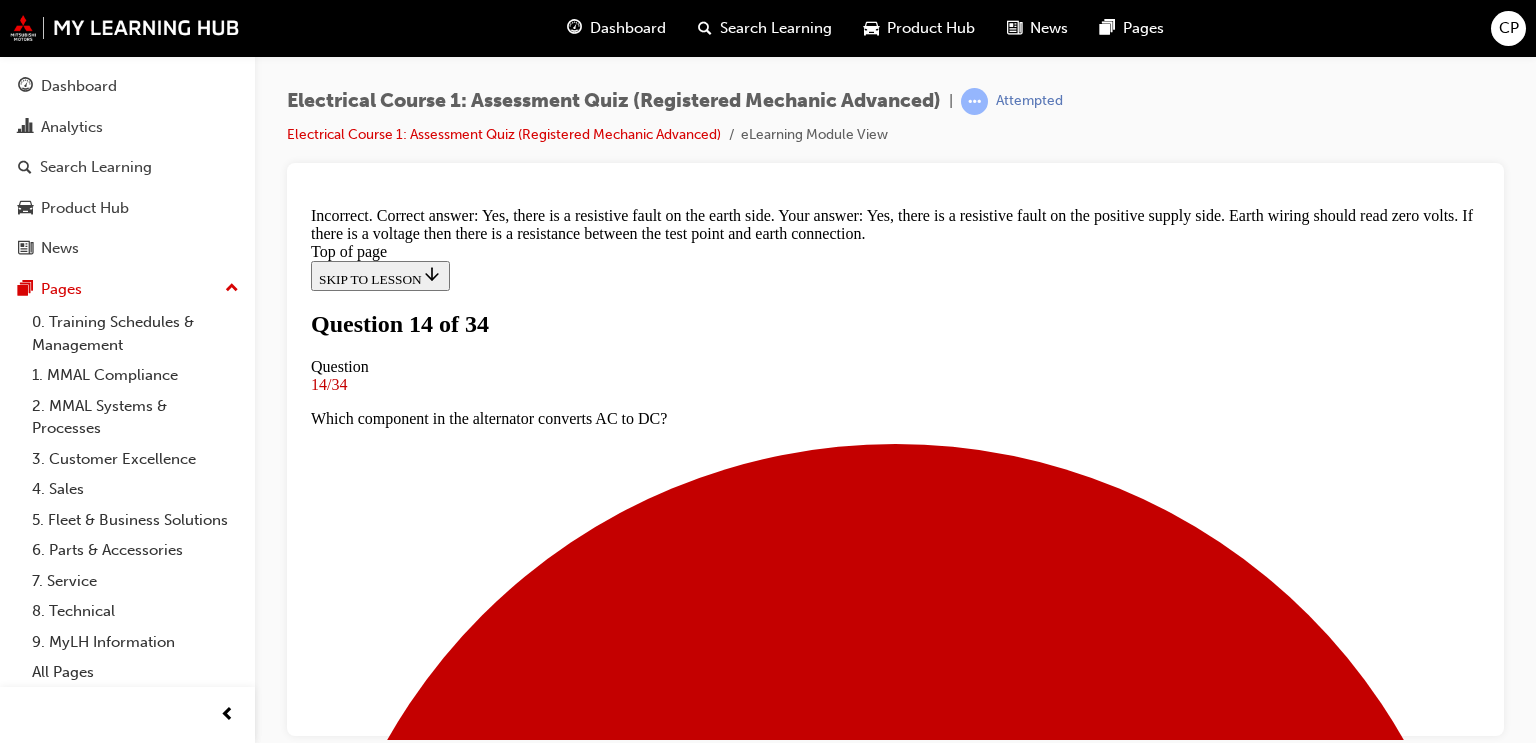 click on "NEXT" at bounding box center (337, 19701) 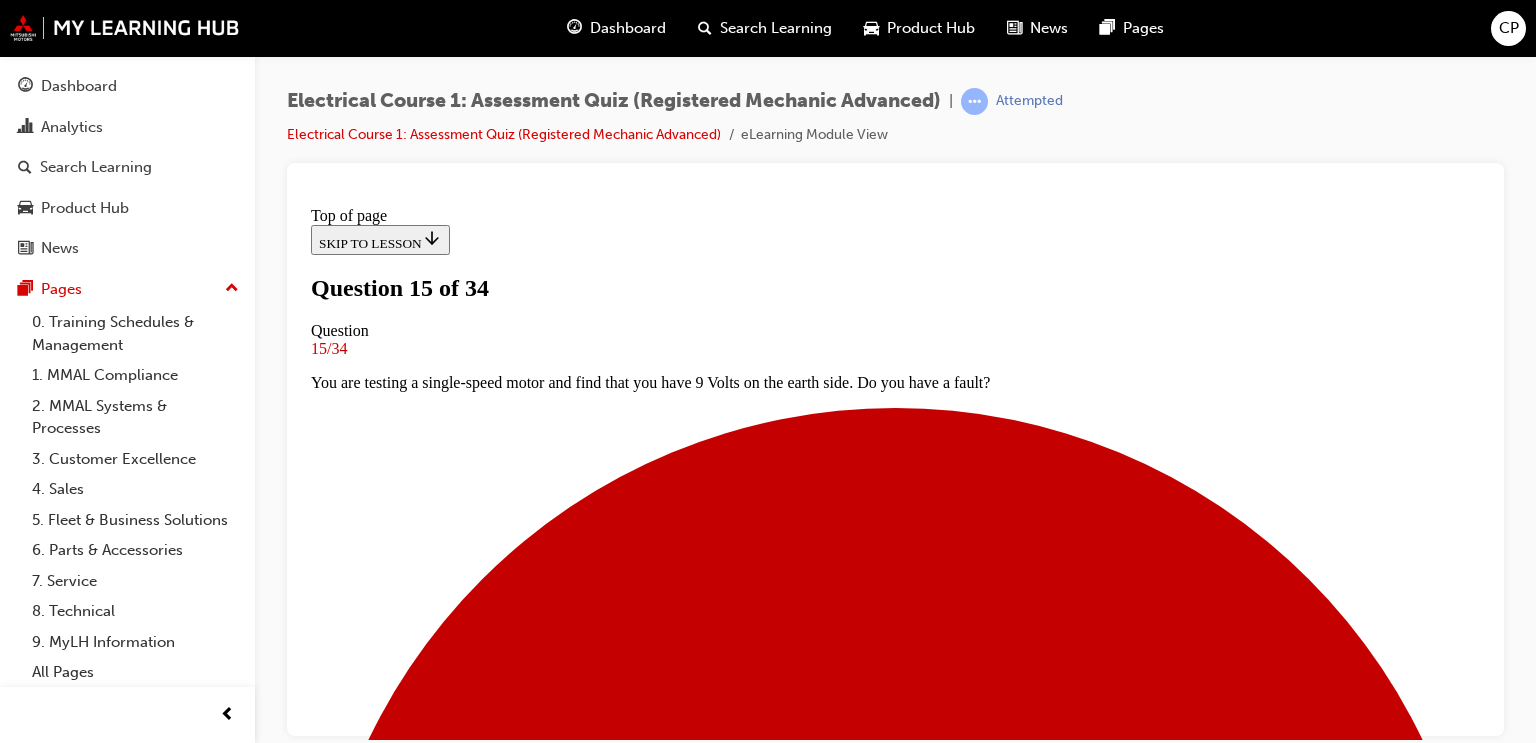scroll, scrollTop: 243, scrollLeft: 0, axis: vertical 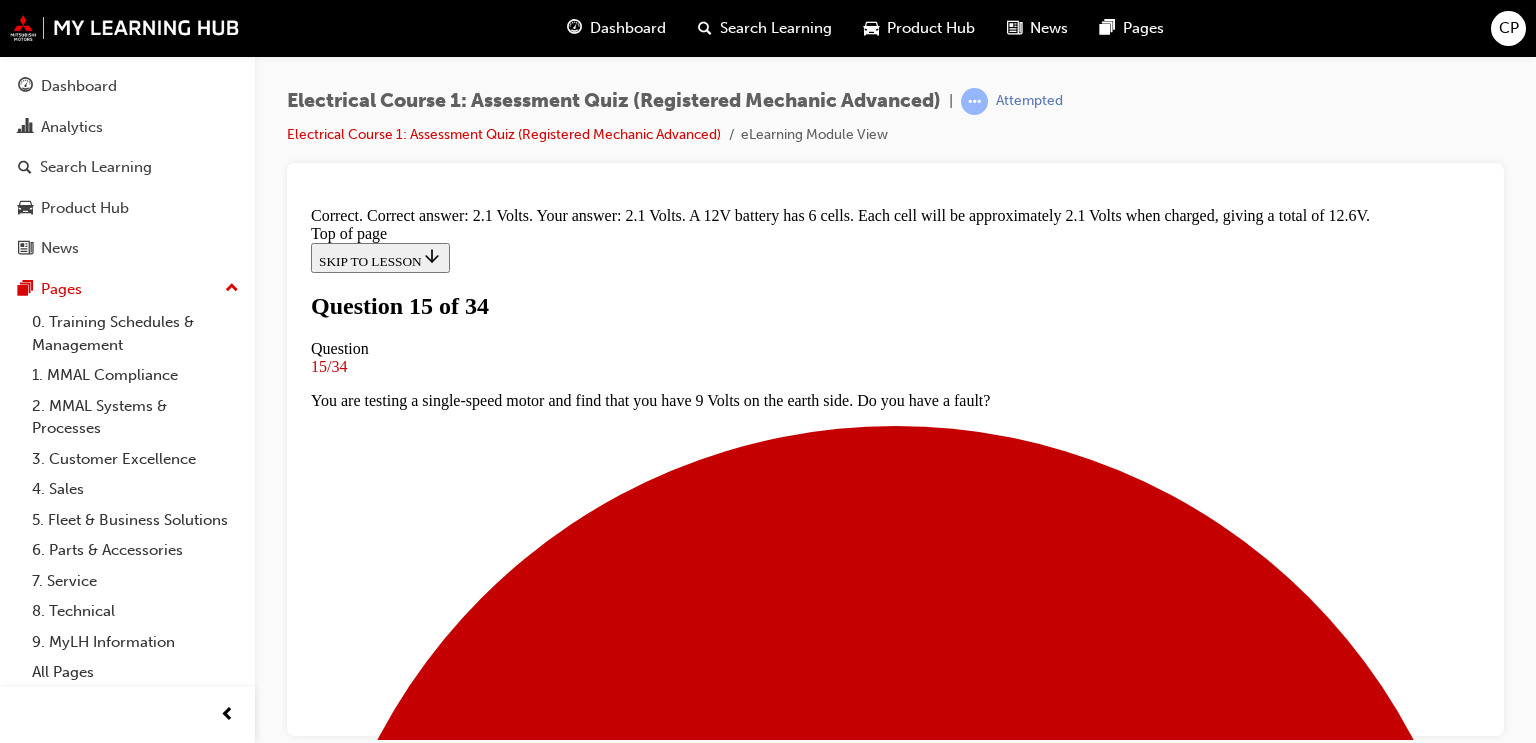 click on "NEXT" at bounding box center (337, 19719) 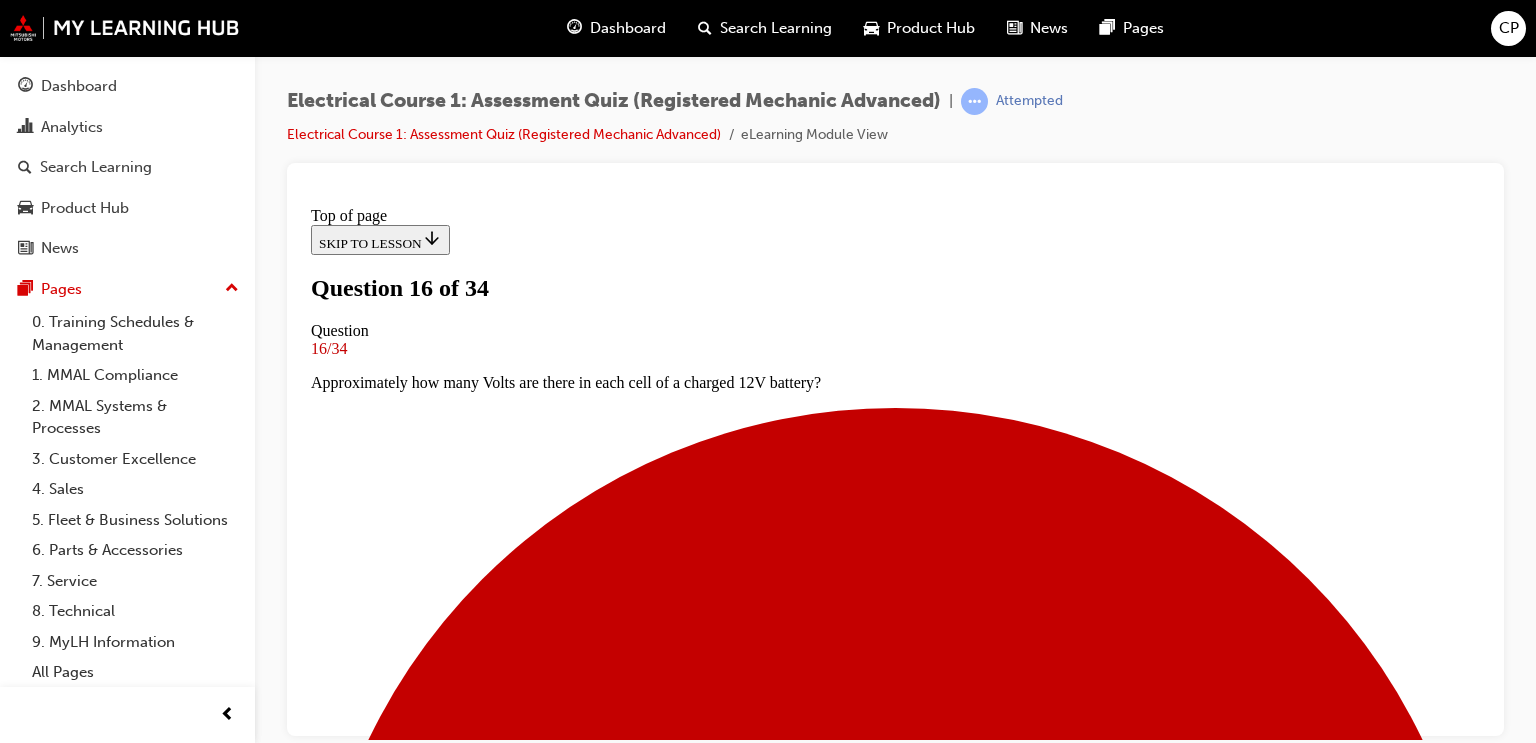 scroll, scrollTop: 163, scrollLeft: 0, axis: vertical 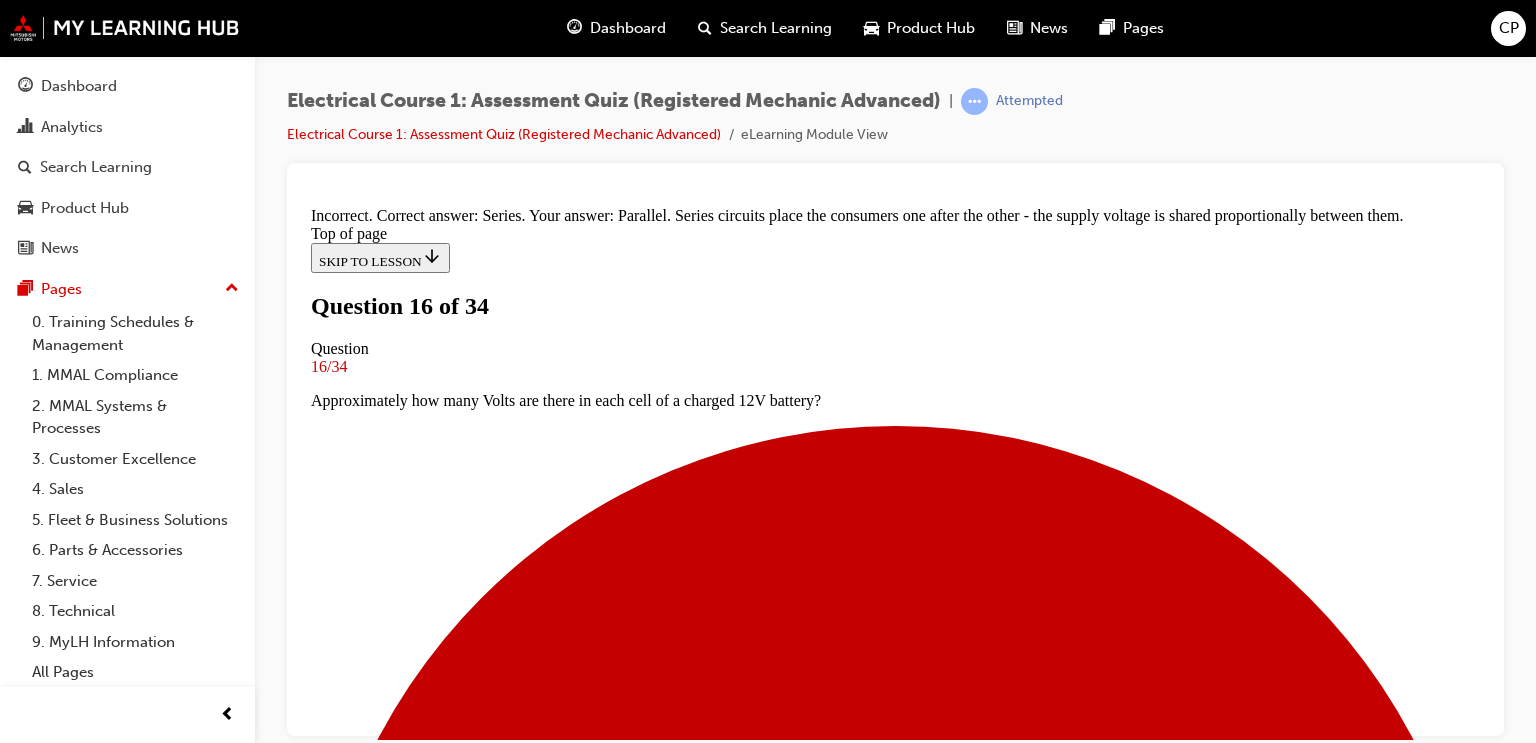 click on "NEXT" at bounding box center [337, 17660] 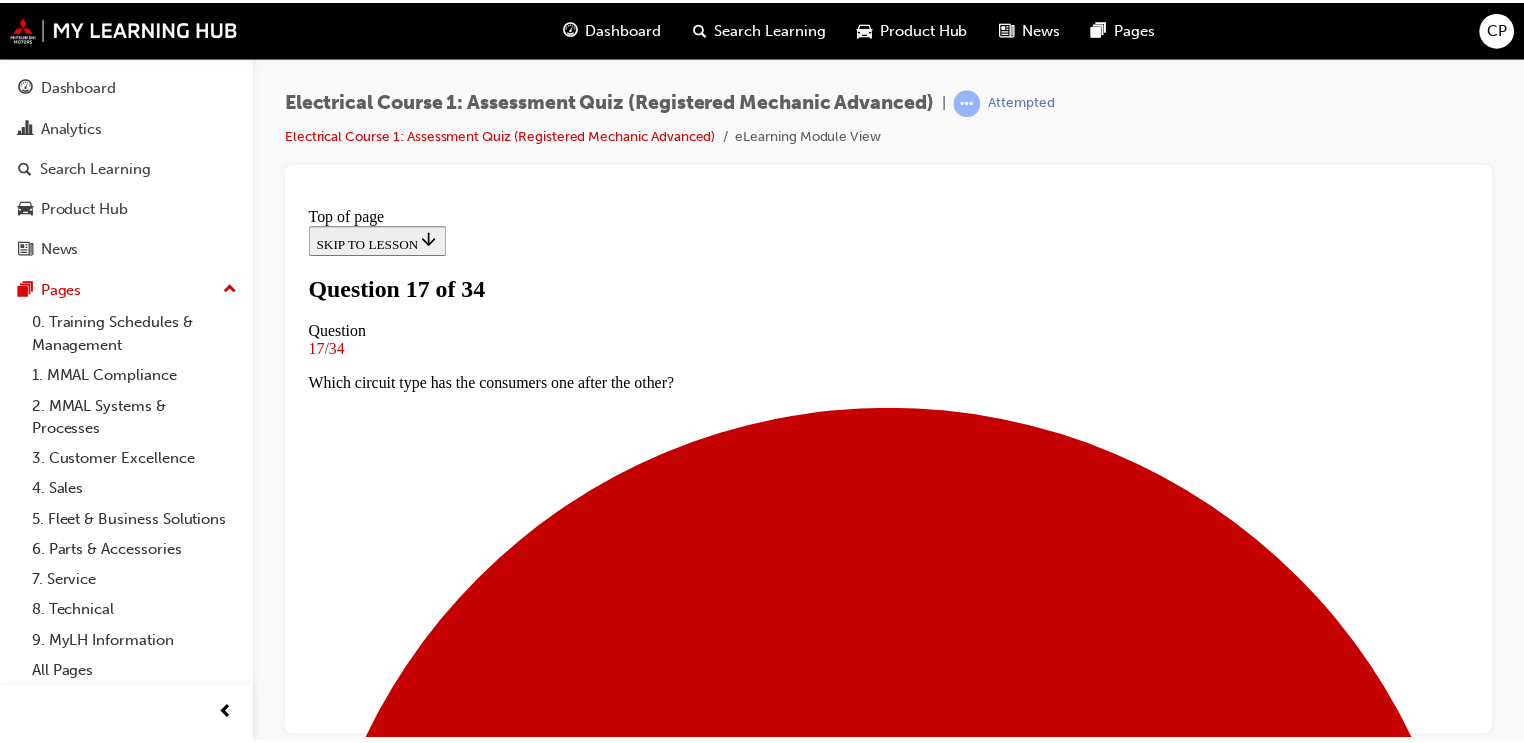 scroll, scrollTop: 163, scrollLeft: 0, axis: vertical 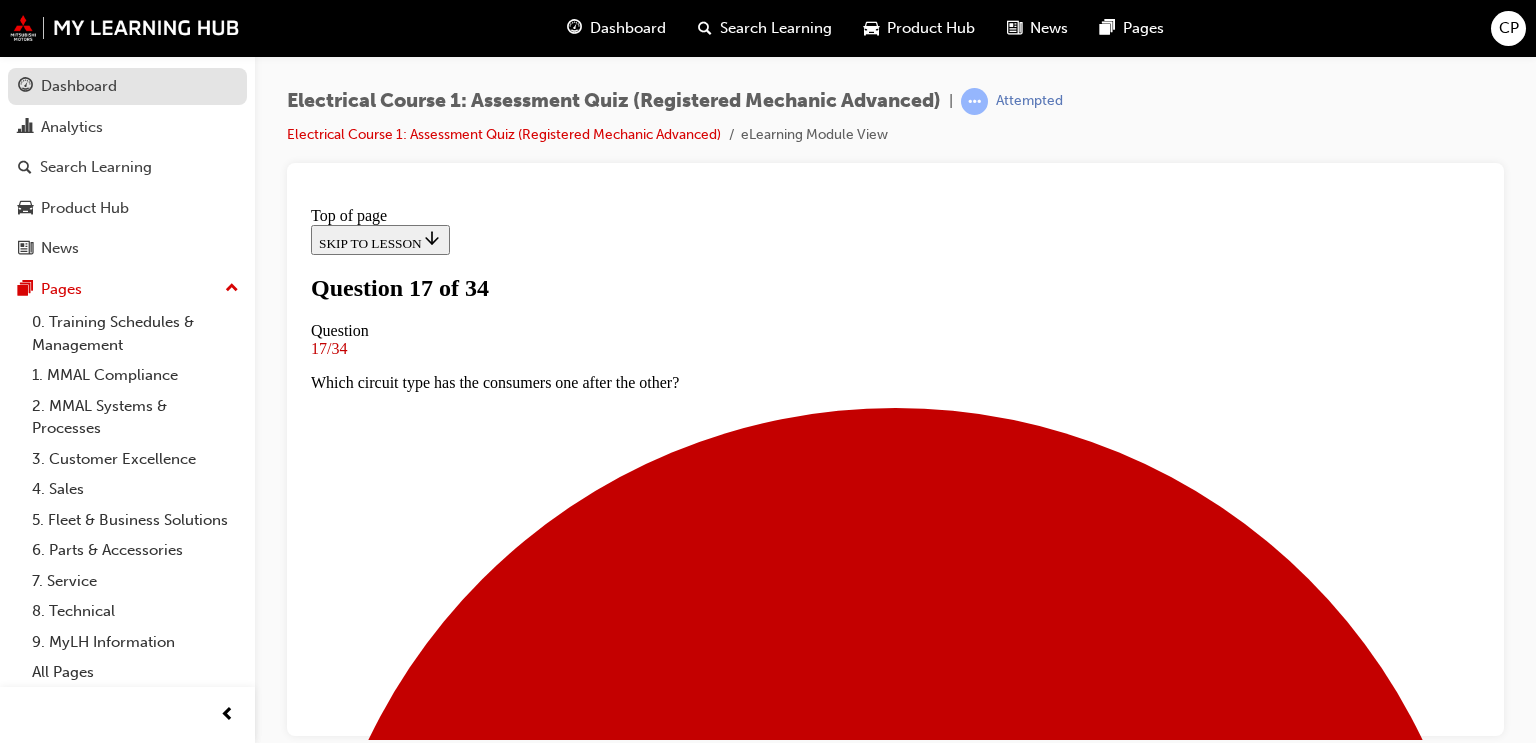 click on "Dashboard" at bounding box center (79, 86) 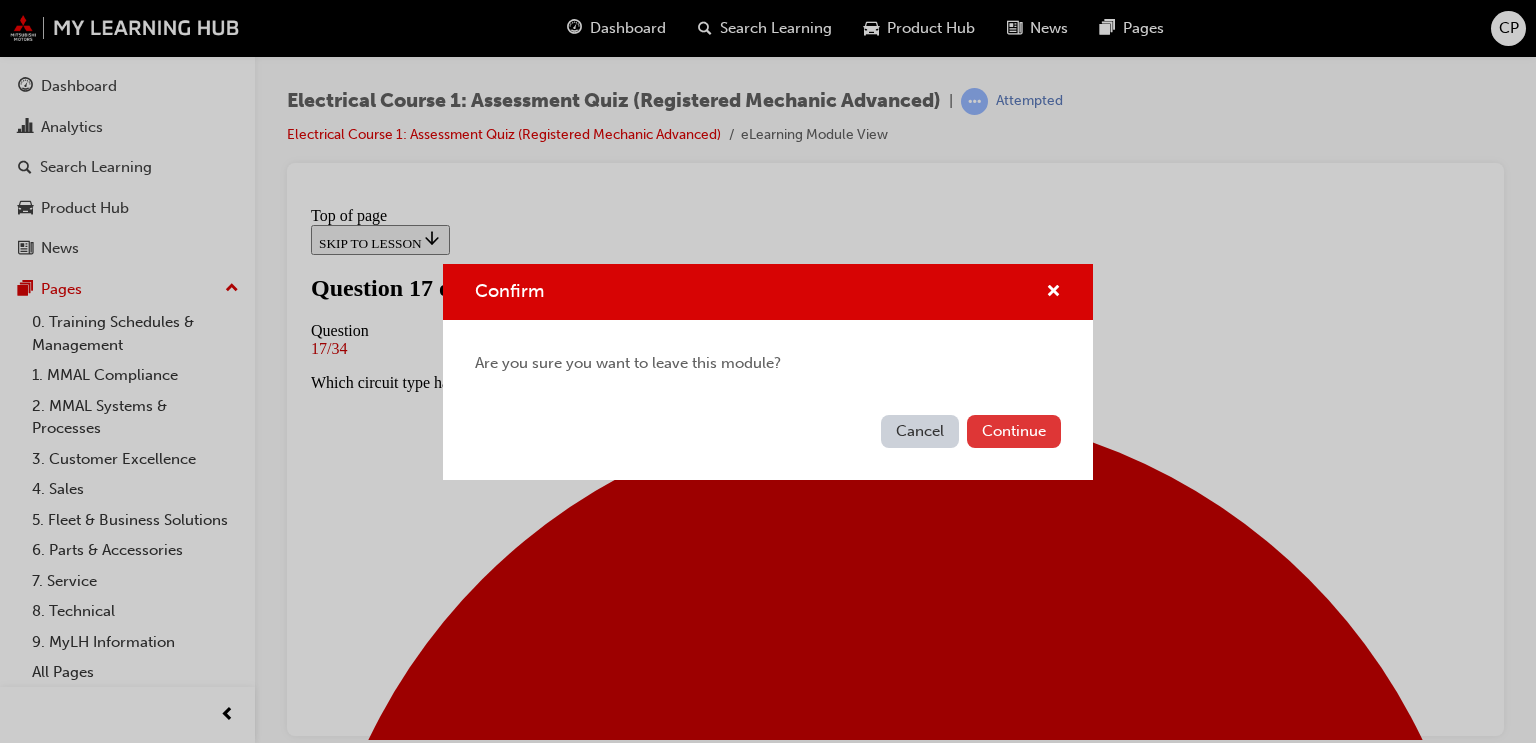 click on "Continue" at bounding box center (1014, 431) 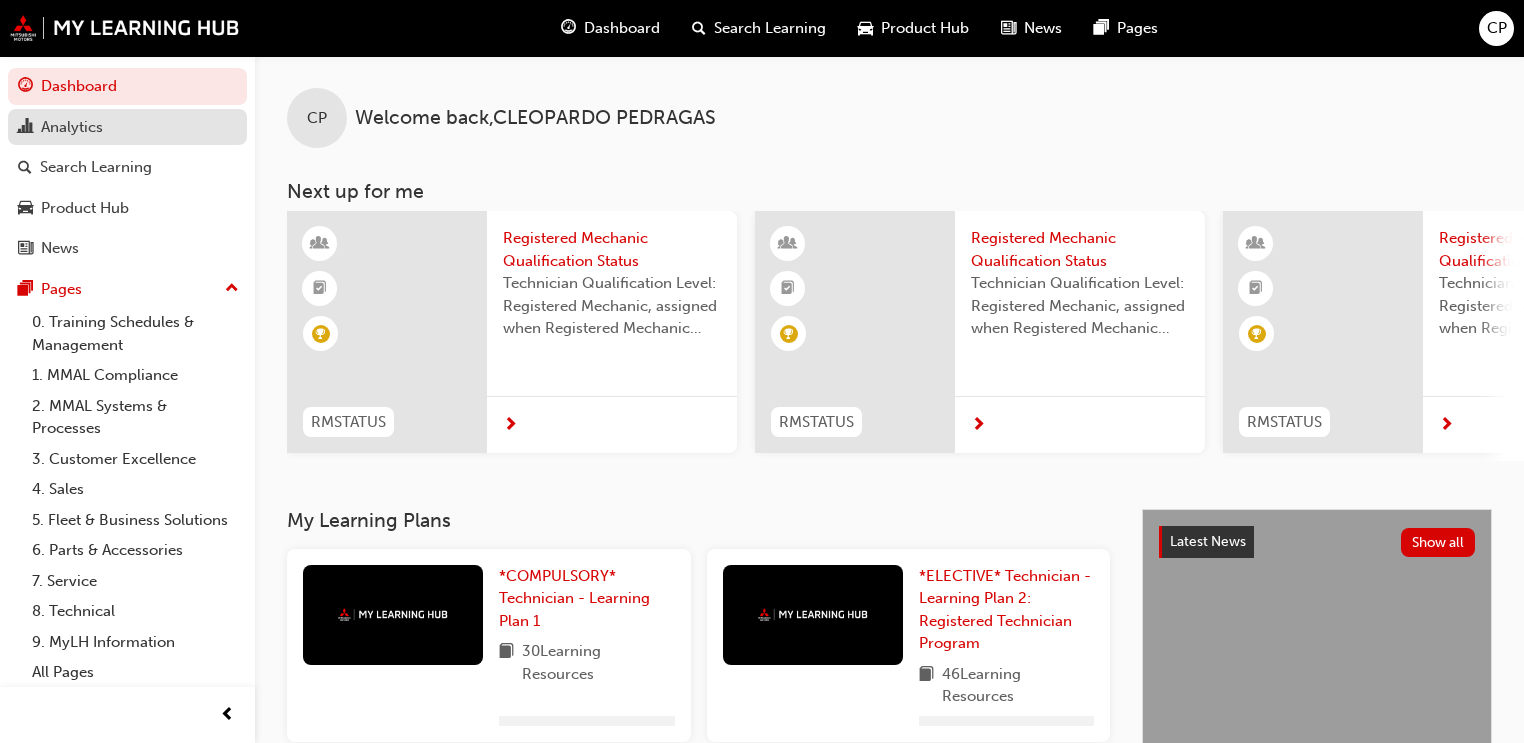 click on "Analytics" at bounding box center [72, 127] 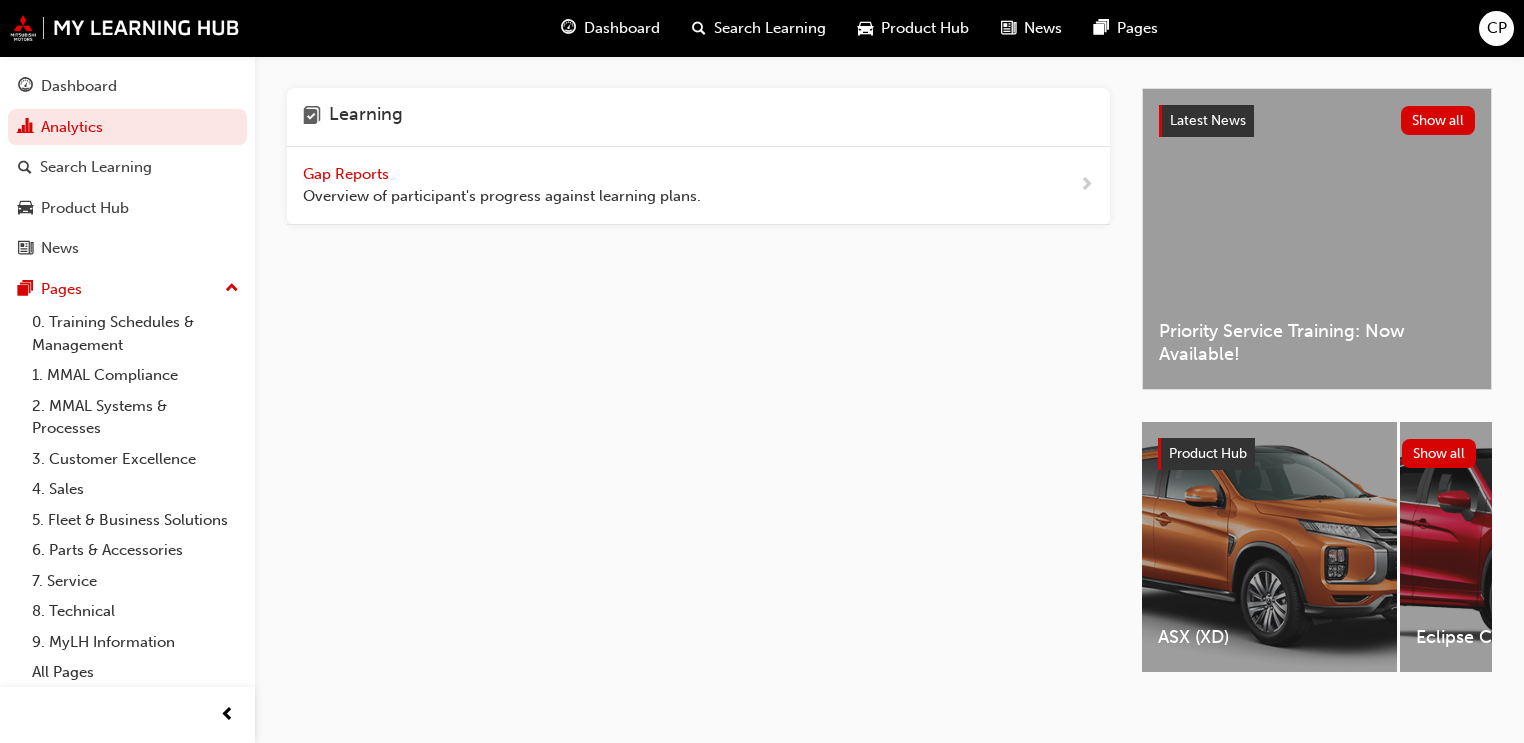 click on "Overview of participant's progress against learning plans." at bounding box center [502, 196] 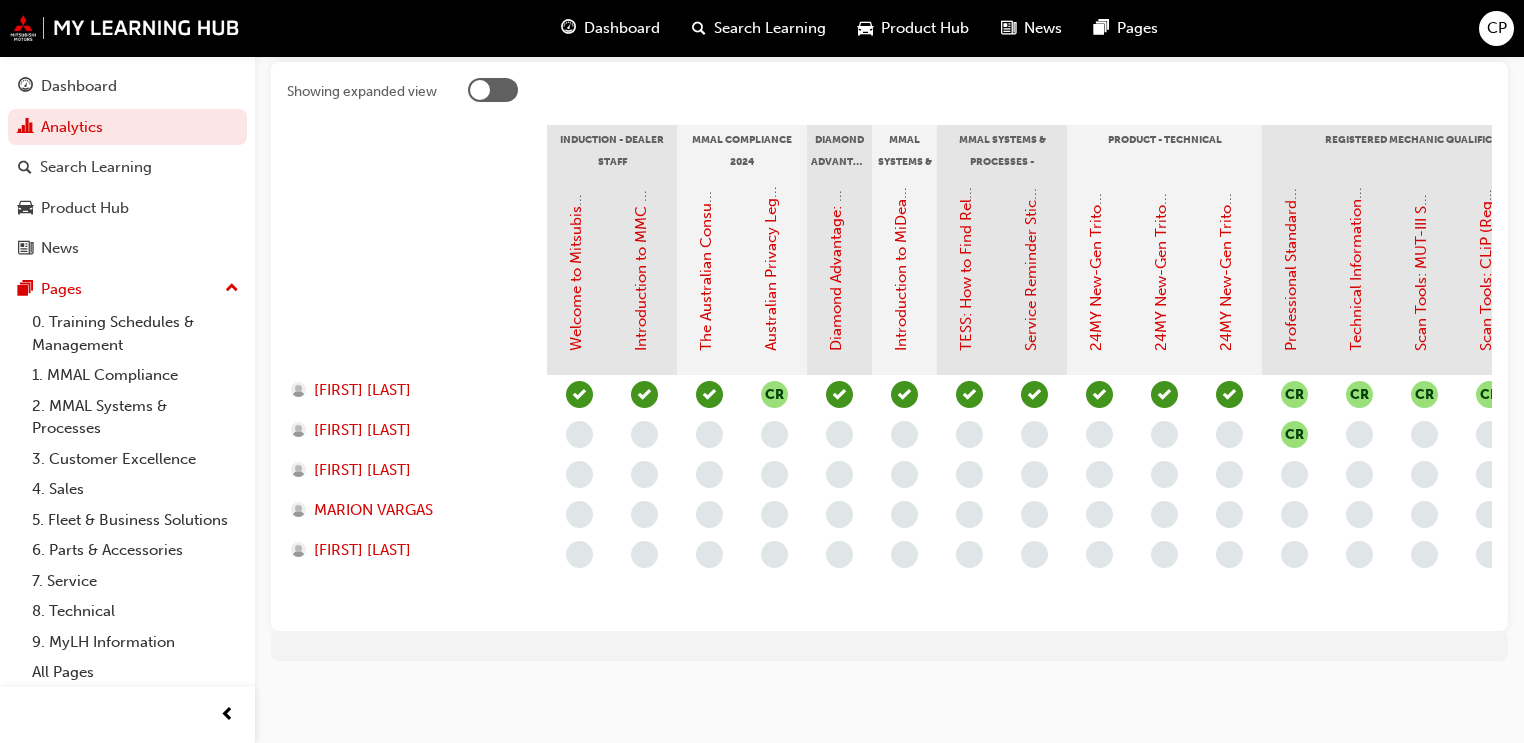 scroll, scrollTop: 430, scrollLeft: 0, axis: vertical 